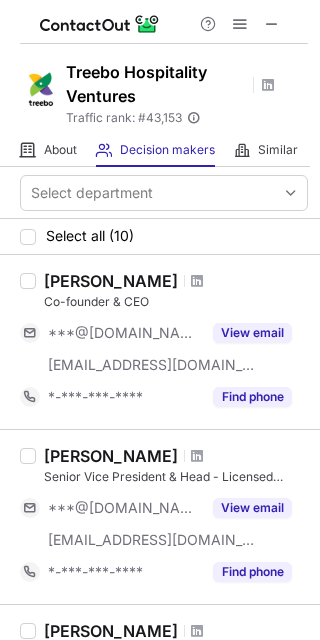 scroll, scrollTop: 0, scrollLeft: 0, axis: both 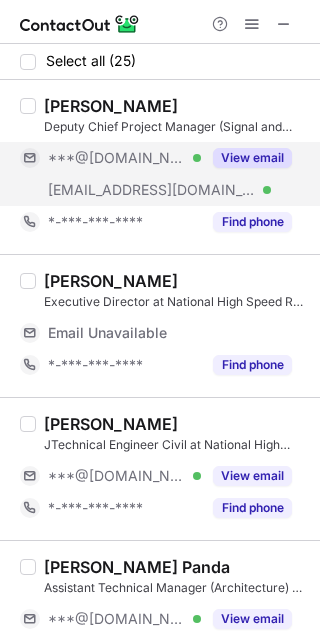 click on "View email" at bounding box center (252, 158) 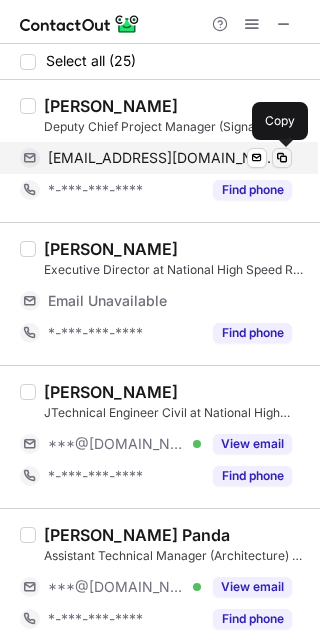 click at bounding box center [282, 158] 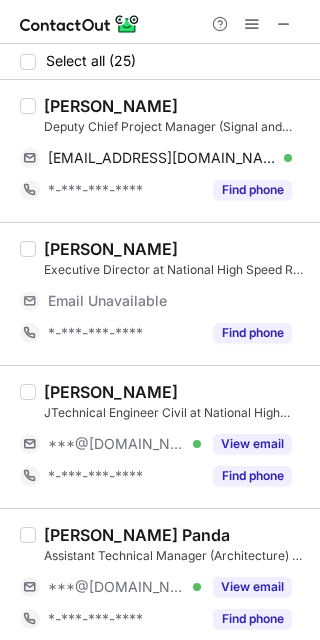 click on "Anuj Nema" at bounding box center [111, 106] 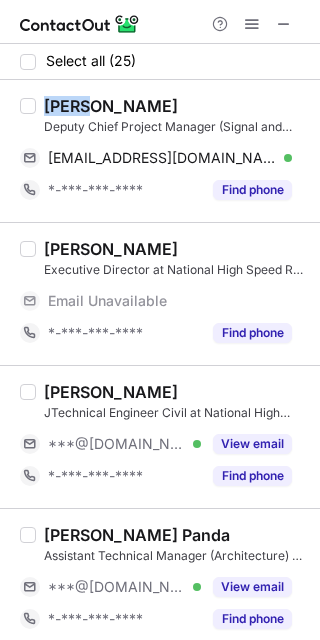 click on "Anuj Nema" at bounding box center [111, 106] 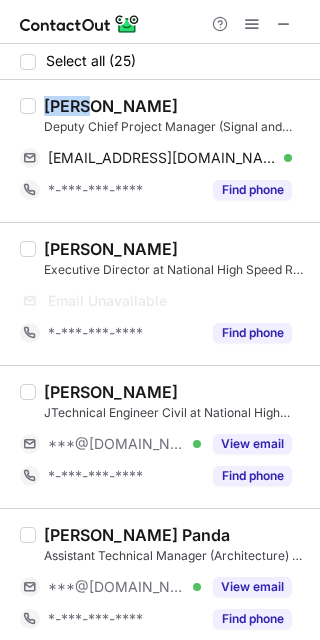 copy on "Anuj" 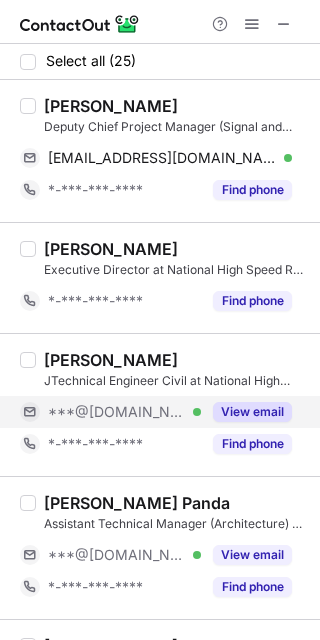 click on "***@[DOMAIN_NAME] Verified" at bounding box center (124, 412) 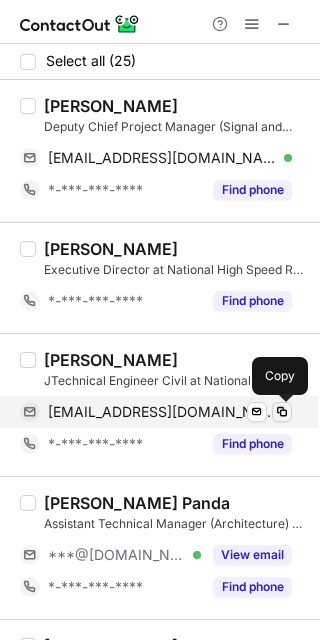 click at bounding box center (282, 412) 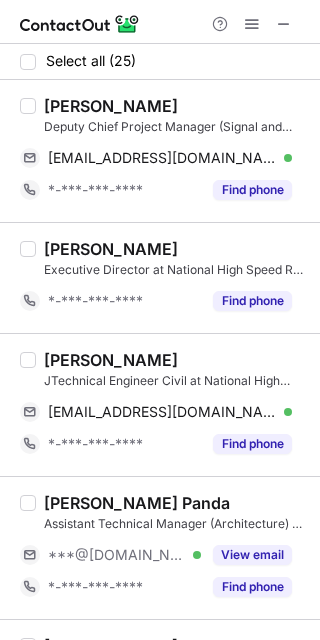 click on "GOBINDA K SINGHA" at bounding box center [111, 360] 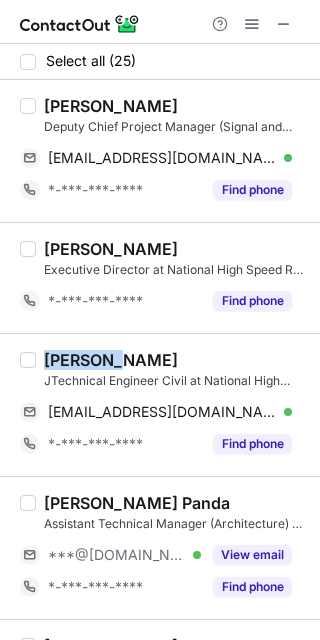 click on "GOBINDA K SINGHA" at bounding box center (111, 360) 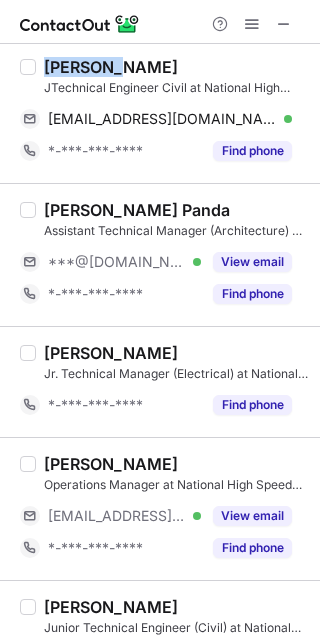scroll, scrollTop: 307, scrollLeft: 0, axis: vertical 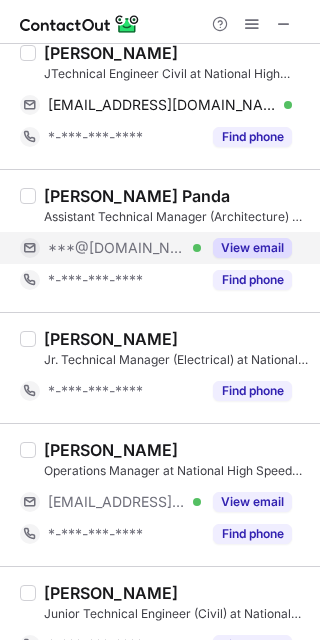 click on "***@[DOMAIN_NAME] Verified" at bounding box center (124, 248) 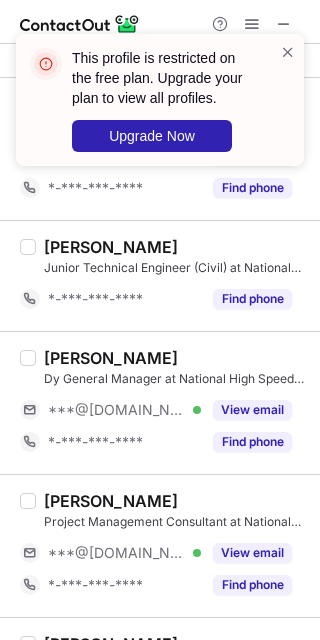 scroll, scrollTop: 687, scrollLeft: 0, axis: vertical 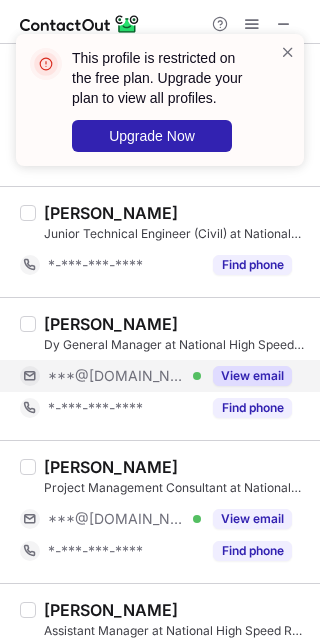 click on "***@[DOMAIN_NAME]" at bounding box center (117, 376) 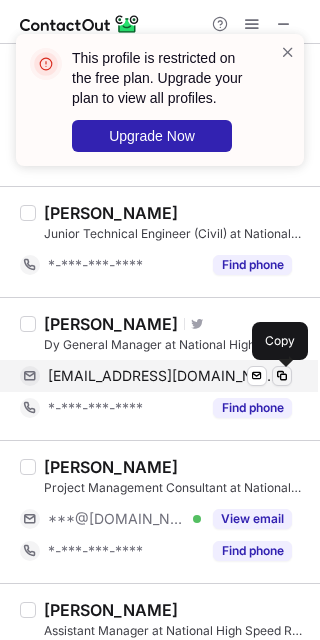 click at bounding box center (282, 376) 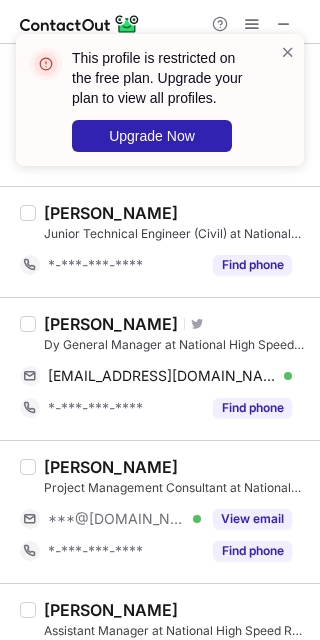 click on "Dr. Varun Goel" at bounding box center [111, 324] 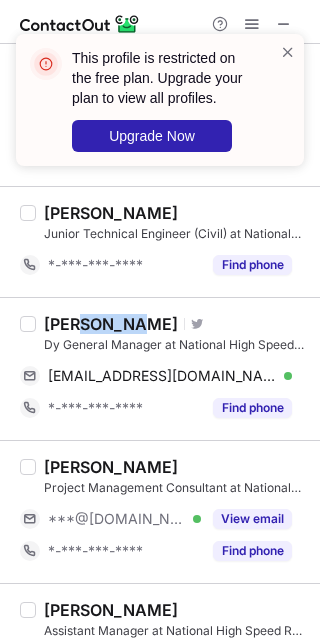 click on "Dr. Varun Goel" at bounding box center [111, 324] 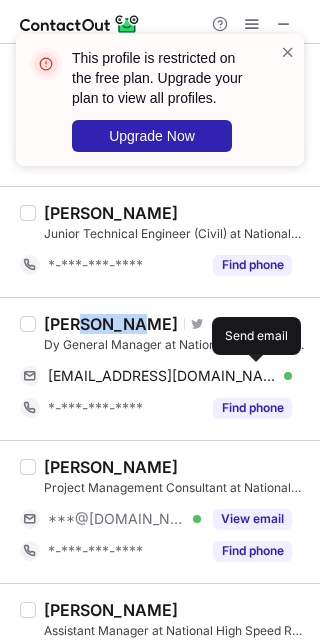 copy on "Varun" 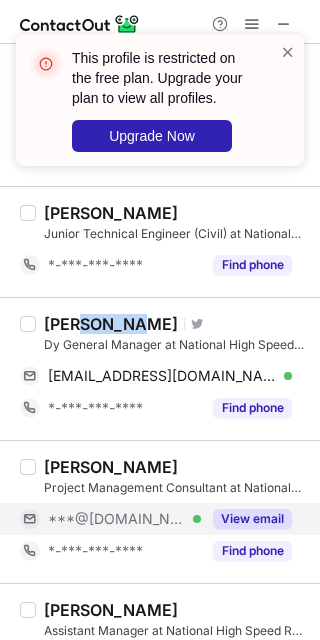 click on "View email" at bounding box center (252, 519) 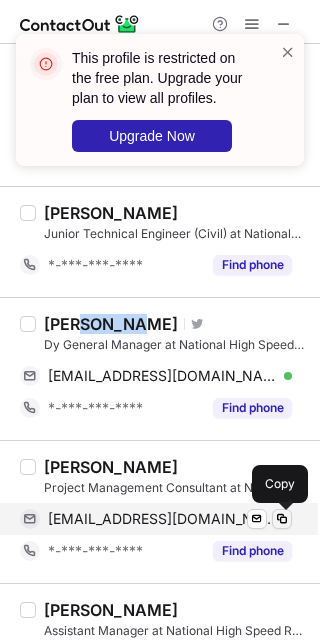 click at bounding box center [282, 519] 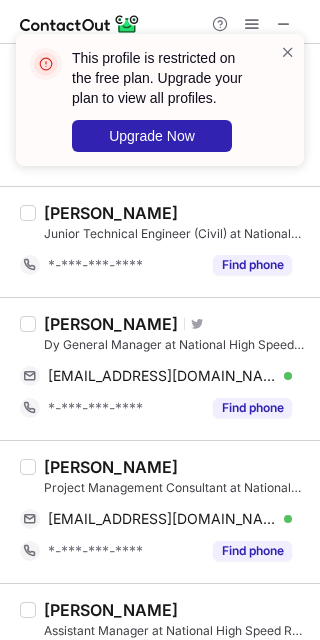 click on "Abhishek Kumar Gupta" at bounding box center (111, 467) 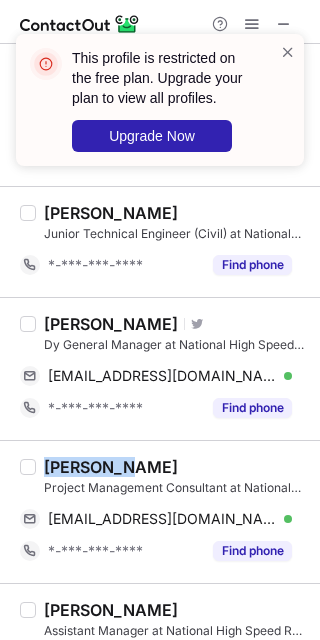 click on "Abhishek Kumar Gupta" at bounding box center [111, 467] 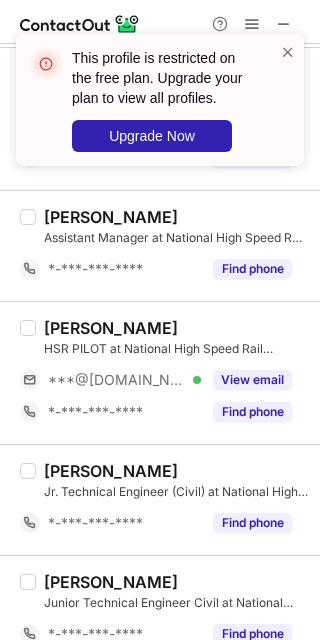 scroll, scrollTop: 1087, scrollLeft: 0, axis: vertical 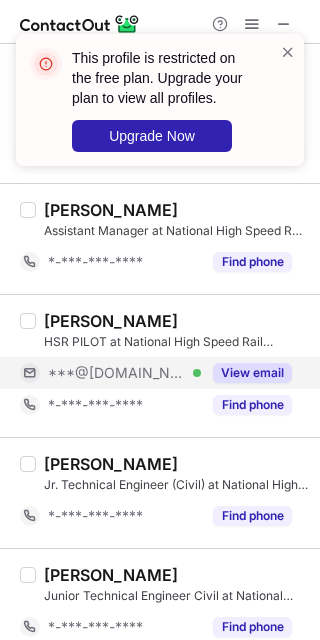 click on "View email" at bounding box center [246, 373] 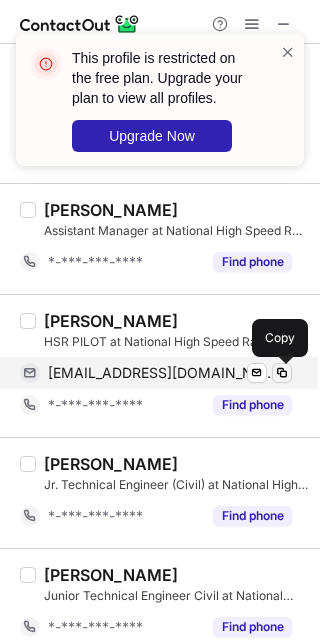 click at bounding box center (282, 373) 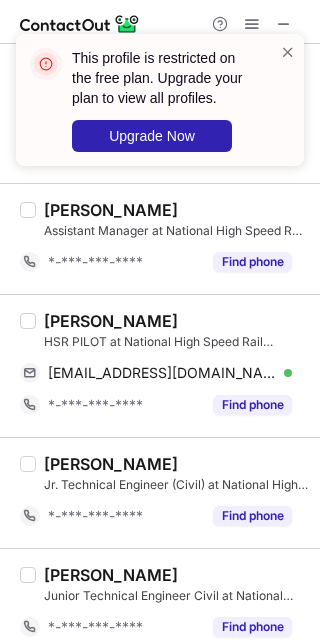 click on "harsh mehta" at bounding box center (111, 321) 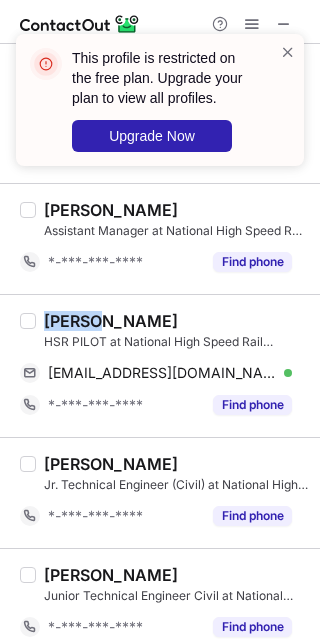 click on "harsh mehta" at bounding box center [111, 321] 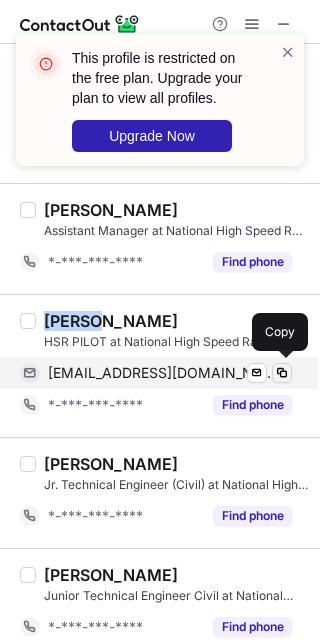copy on "harsh" 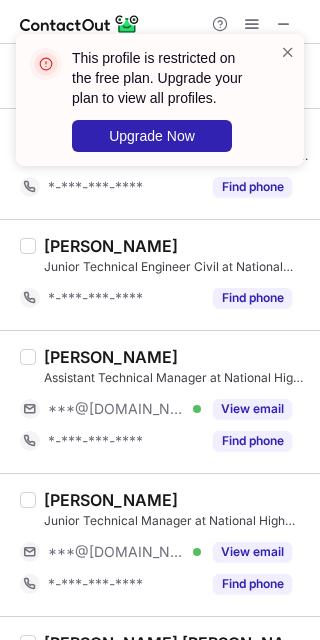 scroll, scrollTop: 1450, scrollLeft: 0, axis: vertical 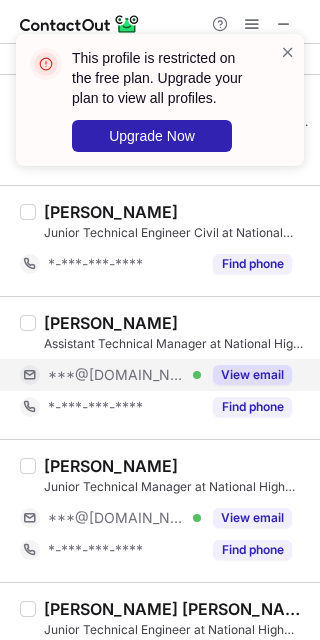 click on "***@[DOMAIN_NAME]" at bounding box center (117, 375) 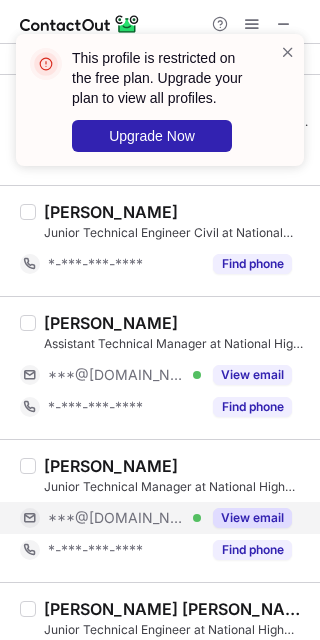 click on "View email" at bounding box center [252, 518] 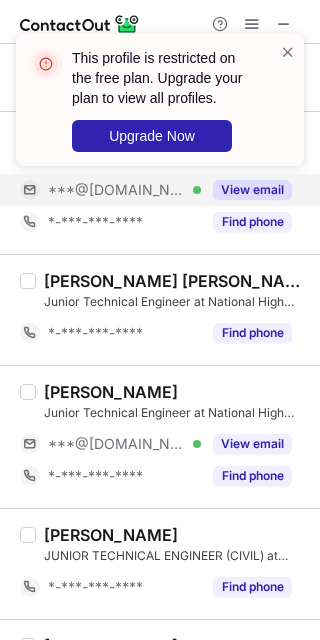 scroll, scrollTop: 1791, scrollLeft: 0, axis: vertical 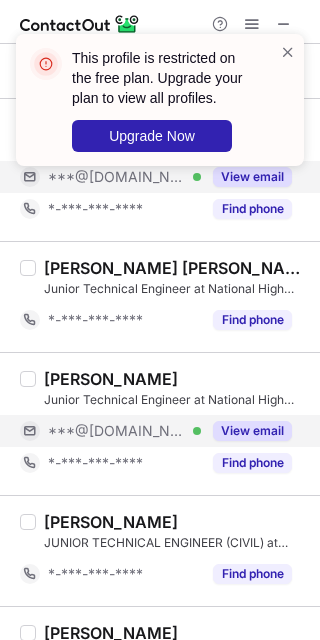 click on "View email" at bounding box center (252, 431) 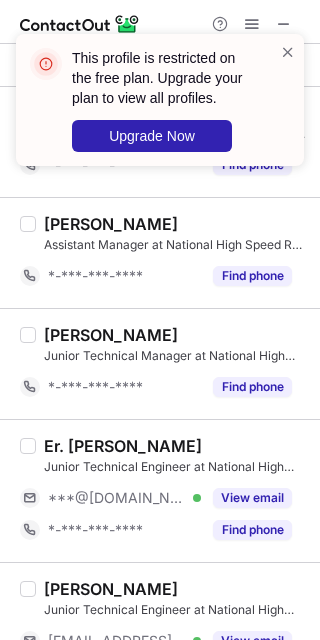 scroll, scrollTop: 2346, scrollLeft: 0, axis: vertical 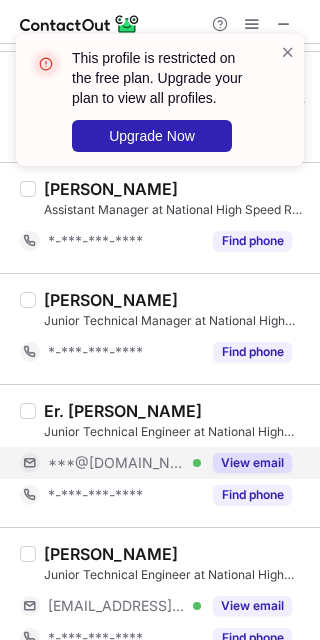 click on "View email" at bounding box center [252, 463] 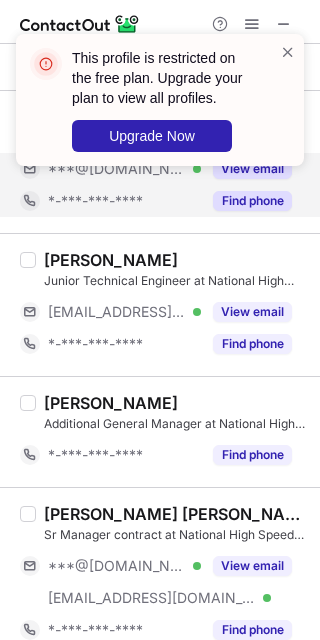 scroll, scrollTop: 2667, scrollLeft: 0, axis: vertical 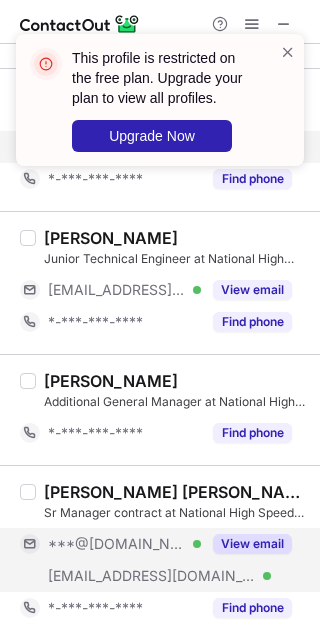 click on "***@[DOMAIN_NAME] Verified" at bounding box center [124, 544] 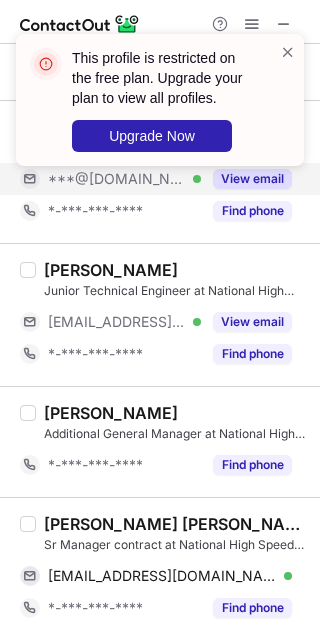 scroll, scrollTop: 2635, scrollLeft: 0, axis: vertical 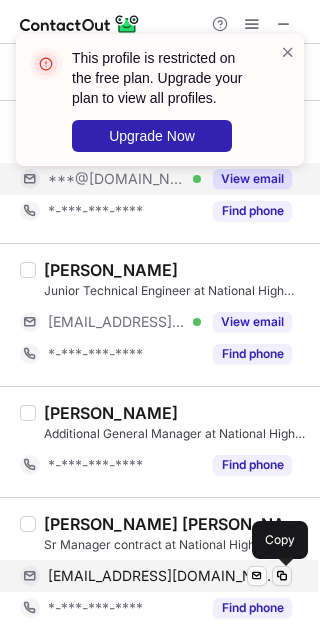 click at bounding box center (282, 576) 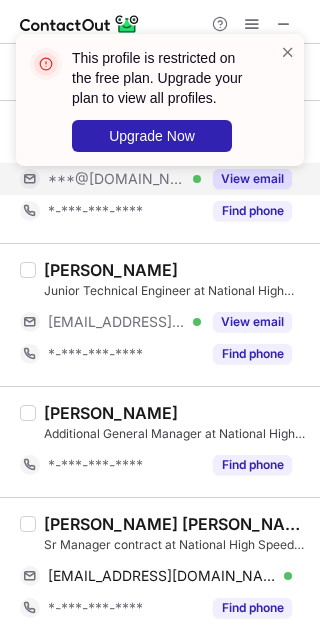 click on "Arun kumar Bhatt" at bounding box center (176, 524) 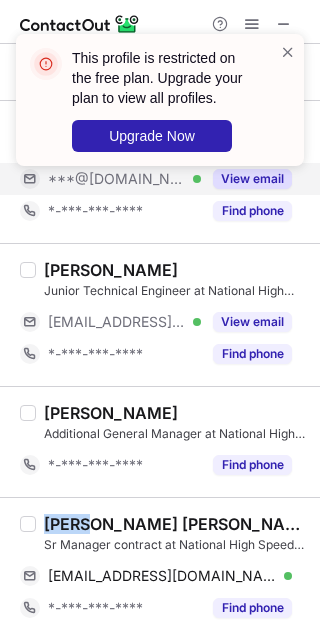 click on "Arun kumar Bhatt" at bounding box center [176, 524] 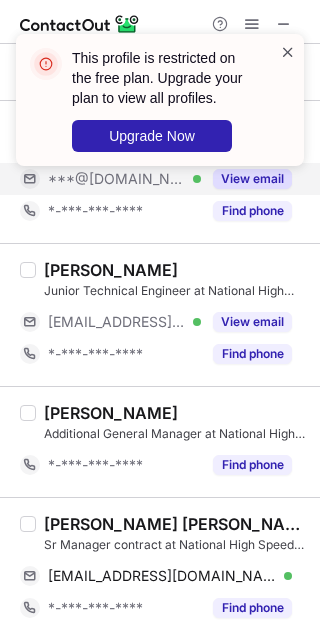 click at bounding box center [288, 52] 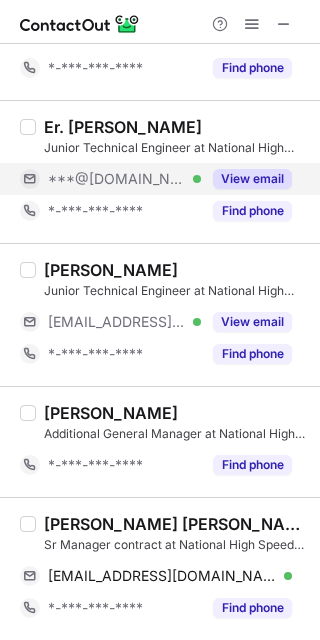 click at bounding box center [284, 24] 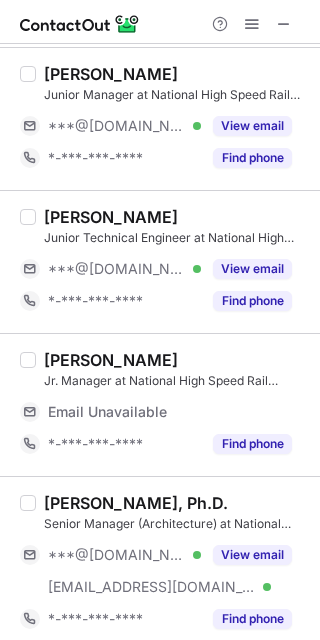 scroll, scrollTop: 0, scrollLeft: 0, axis: both 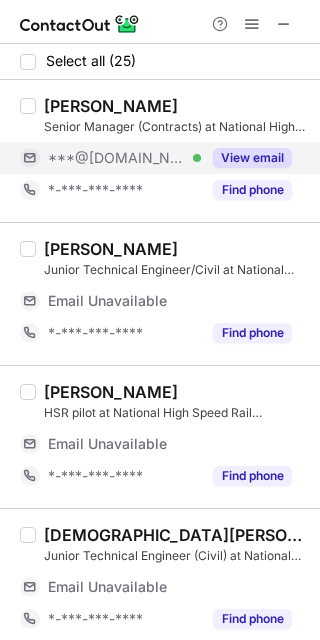 click on "***@[DOMAIN_NAME] Verified" at bounding box center [124, 158] 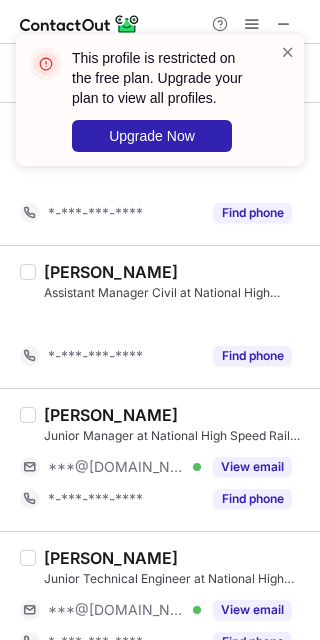 scroll, scrollTop: 402, scrollLeft: 0, axis: vertical 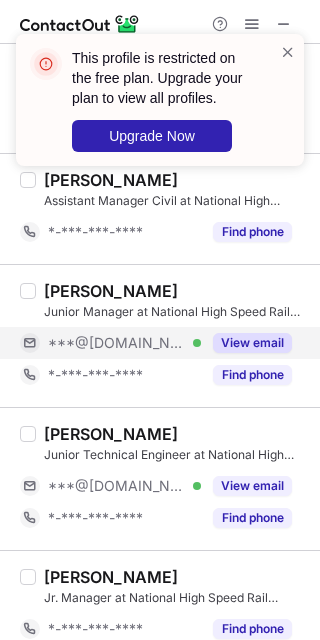 click on "***@[DOMAIN_NAME]" at bounding box center [117, 343] 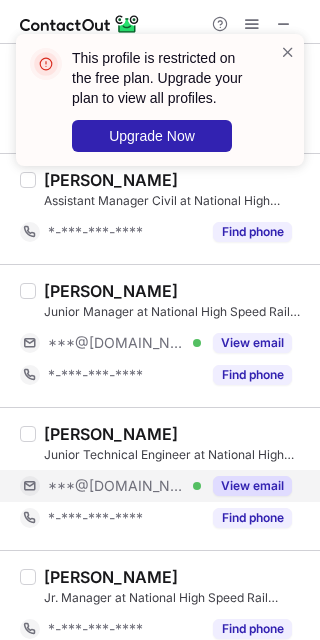 click on "***@[DOMAIN_NAME]" at bounding box center [117, 486] 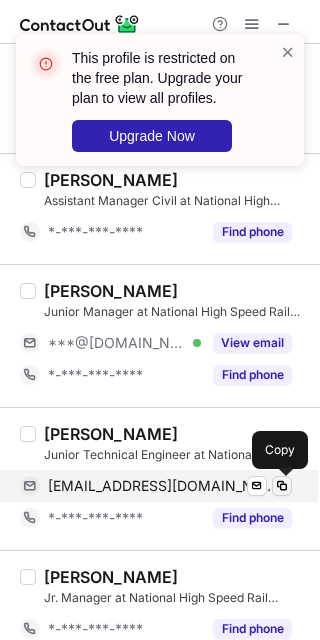 click at bounding box center (282, 486) 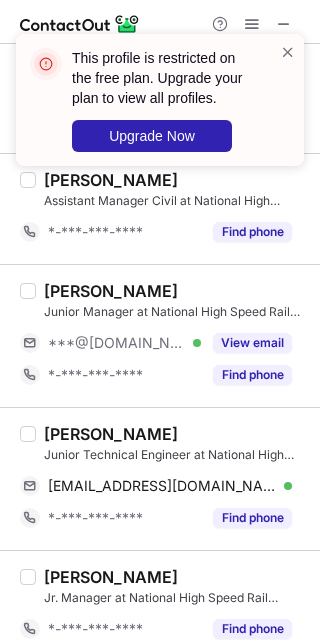 click on "BANTI CHAUDHARY" at bounding box center (111, 434) 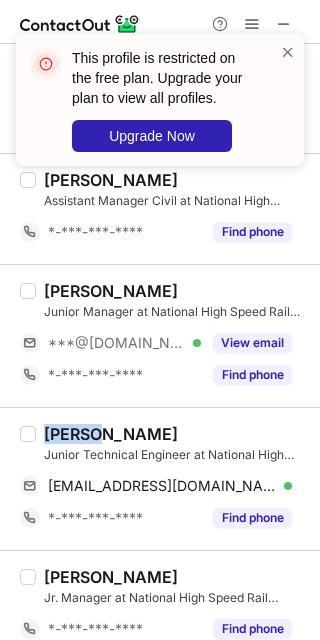 click on "BANTI CHAUDHARY" at bounding box center [111, 434] 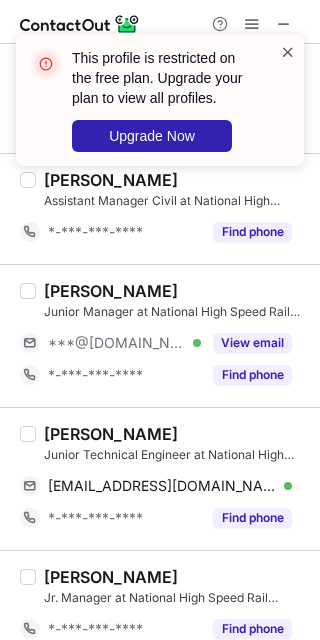 click at bounding box center (288, 52) 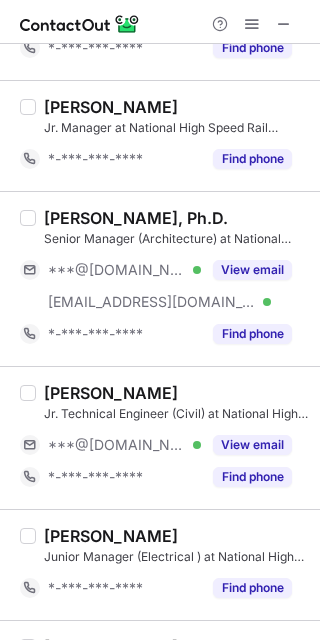 scroll, scrollTop: 912, scrollLeft: 0, axis: vertical 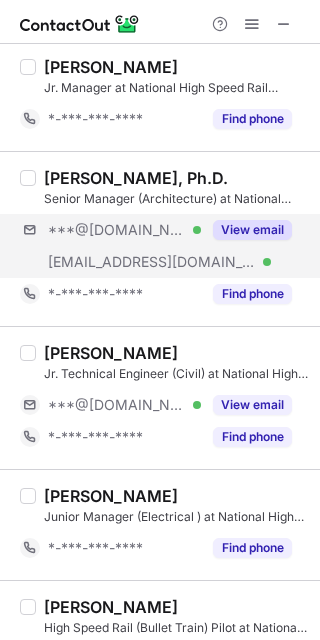 click on "***@gmail.com Verified ***@nhsrcl.in Verified View email" at bounding box center [164, 246] 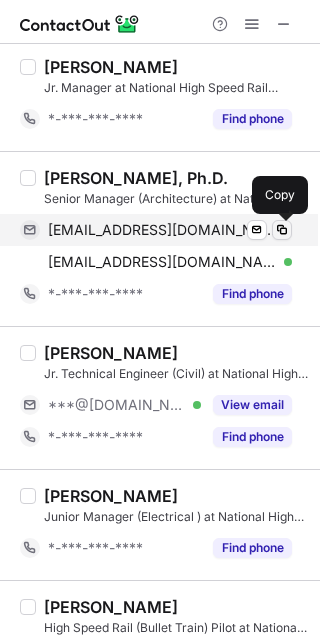 click at bounding box center [282, 230] 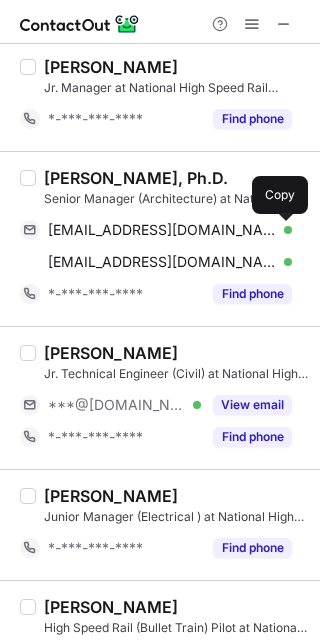 click on "Naman Mirajkar, Ph.D." at bounding box center [136, 178] 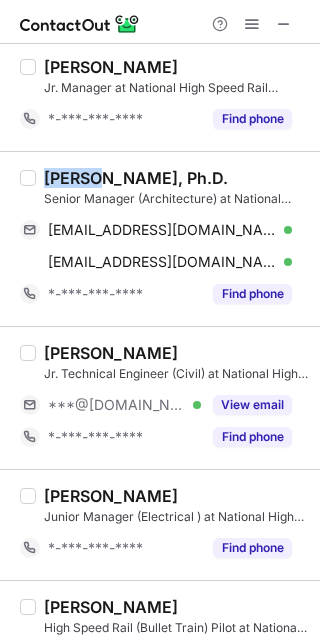 click on "Naman Mirajkar, Ph.D." at bounding box center (136, 178) 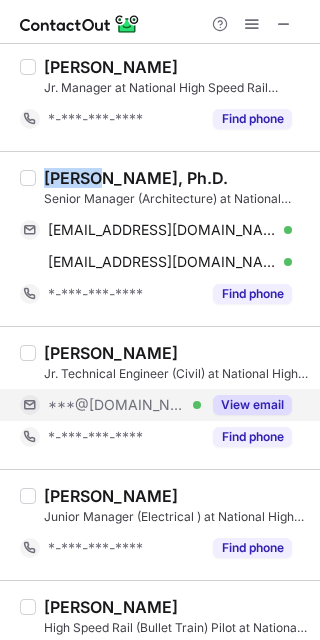 click on "View email" at bounding box center [252, 405] 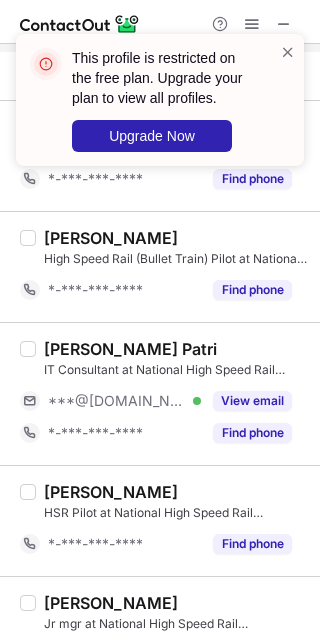 scroll, scrollTop: 1295, scrollLeft: 0, axis: vertical 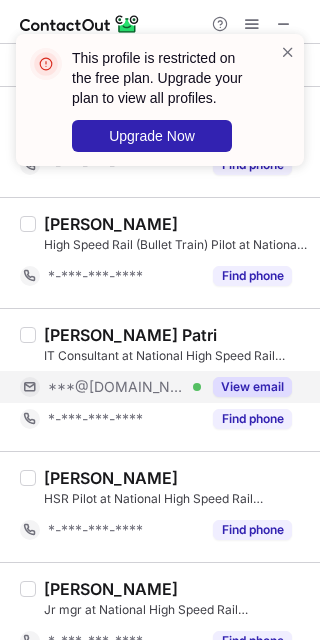 click on "View email" at bounding box center [252, 387] 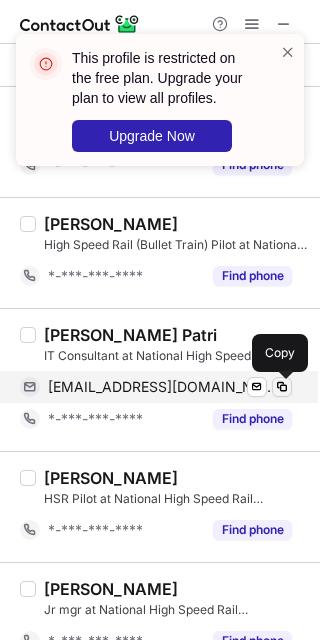 click at bounding box center (282, 387) 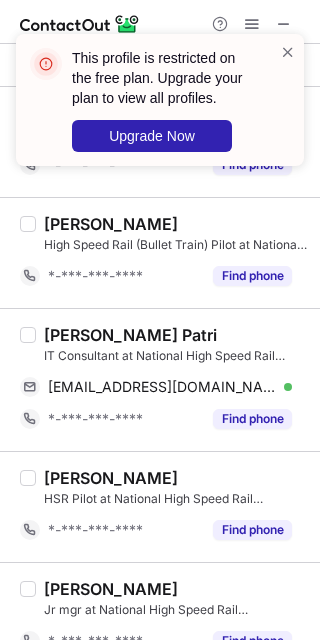 click on "Debendra Prasad Patri" at bounding box center (130, 335) 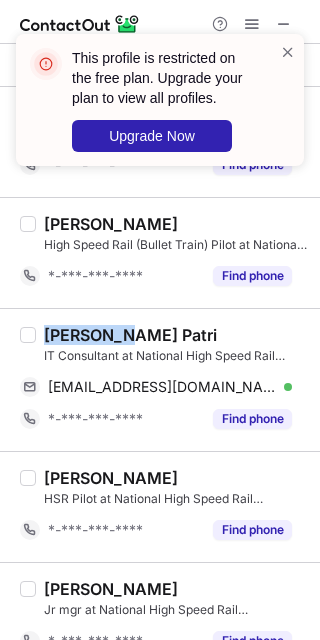 click on "Debendra Prasad Patri" at bounding box center (130, 335) 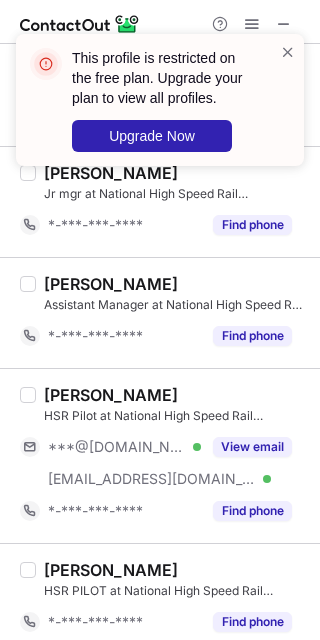 scroll, scrollTop: 1737, scrollLeft: 0, axis: vertical 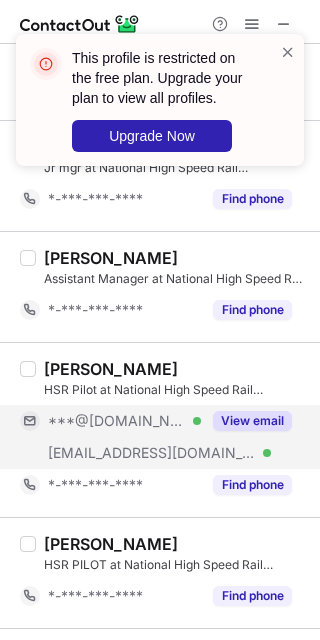 click on "View email" at bounding box center [252, 421] 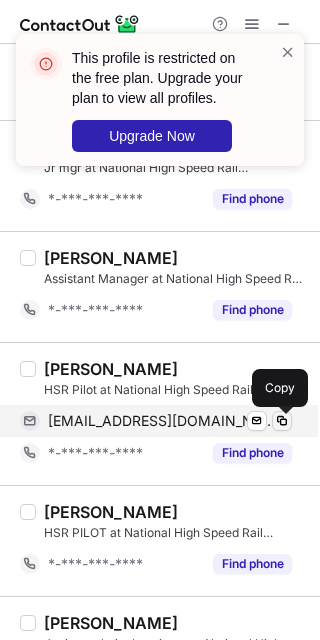 click at bounding box center (282, 421) 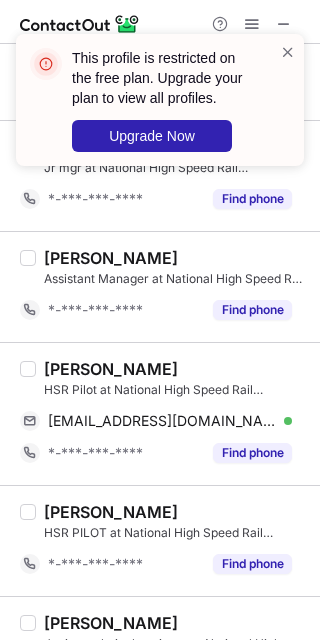 click on "Jayalal Jayaprakash HSR Pilot at National High Speed Rail Corporation Ltd (NHSRCL) jayalalprakash@gmail.com Verified Send email Copy *-***-***-**** Find phone" at bounding box center [160, 413] 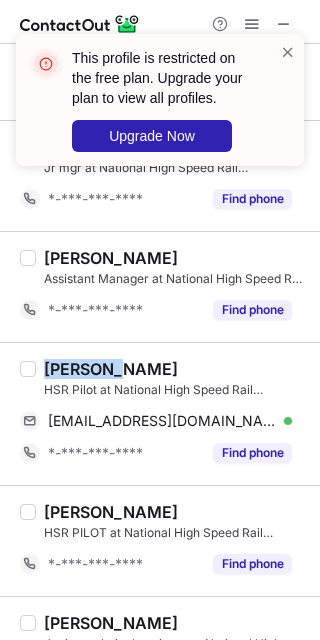 click on "Jayalal Jayaprakash HSR Pilot at National High Speed Rail Corporation Ltd (NHSRCL) jayalalprakash@gmail.com Verified Send email Copy *-***-***-**** Find phone" at bounding box center (160, 413) 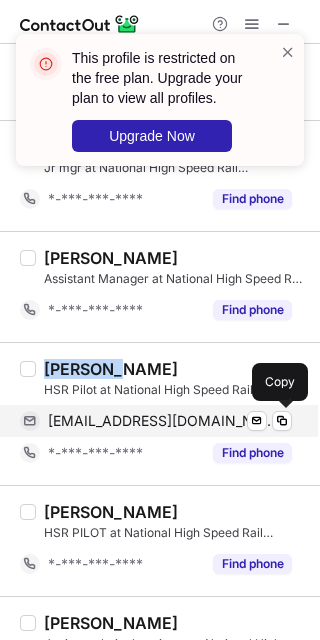 copy on "Jayalal" 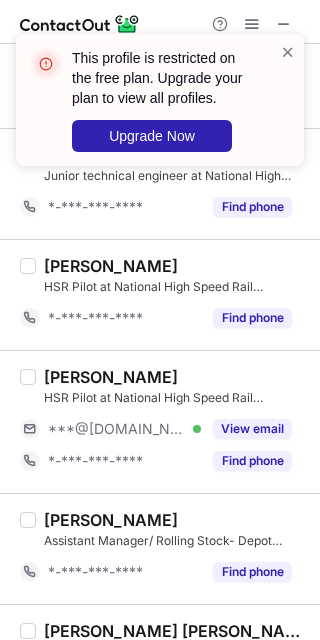 scroll, scrollTop: 2232, scrollLeft: 0, axis: vertical 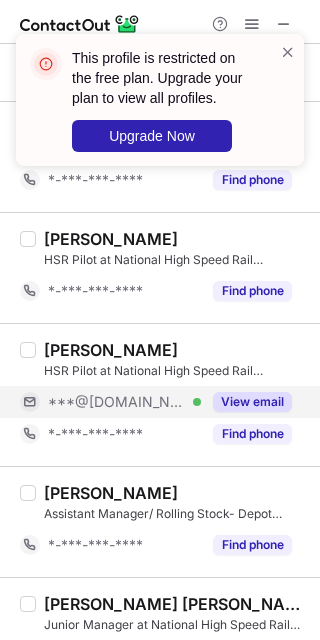 click on "View email" at bounding box center [252, 402] 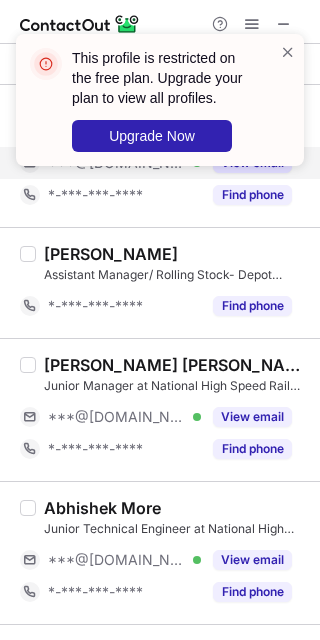 scroll, scrollTop: 2478, scrollLeft: 0, axis: vertical 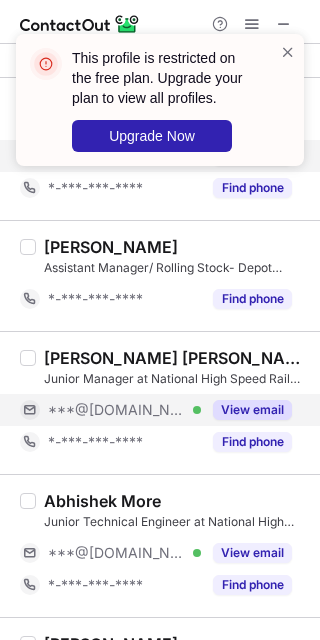 click on "***@[DOMAIN_NAME] Verified" at bounding box center (124, 410) 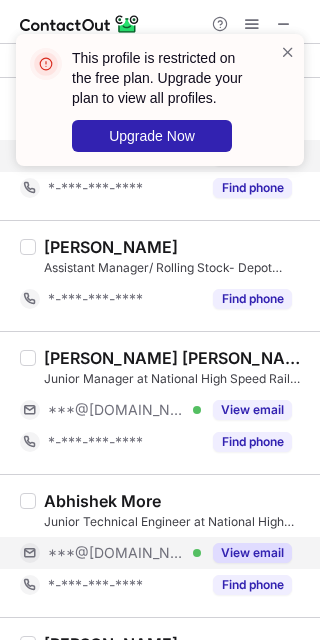click on "View email" at bounding box center (246, 553) 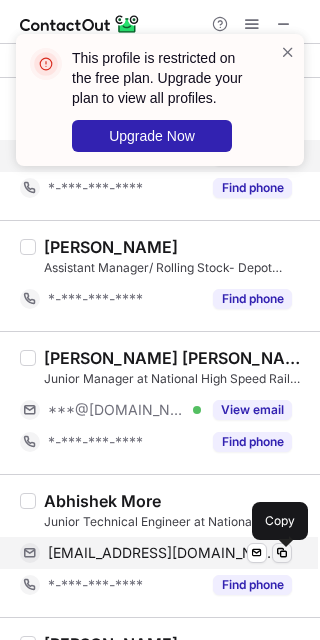 click at bounding box center (282, 553) 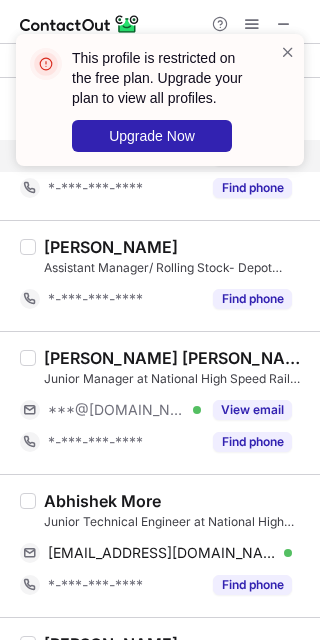 click on "Abhishek More" at bounding box center [102, 501] 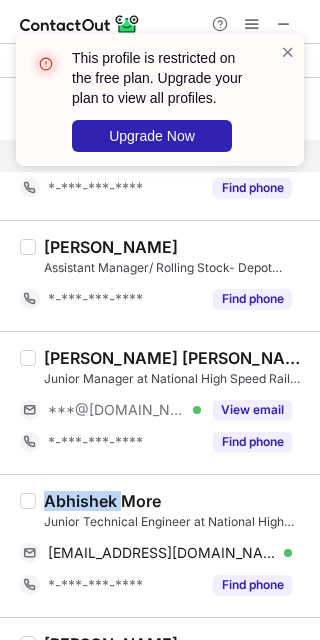click on "Abhishek More" at bounding box center (102, 501) 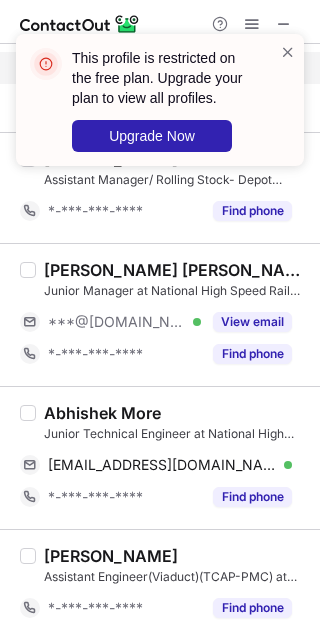 click on "This profile is restricted on the free plan. Upgrade your plan to view all profiles. Upgrade Now" at bounding box center (152, 100) 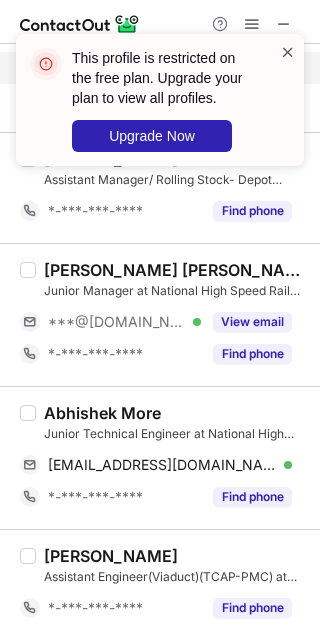 click at bounding box center [288, 52] 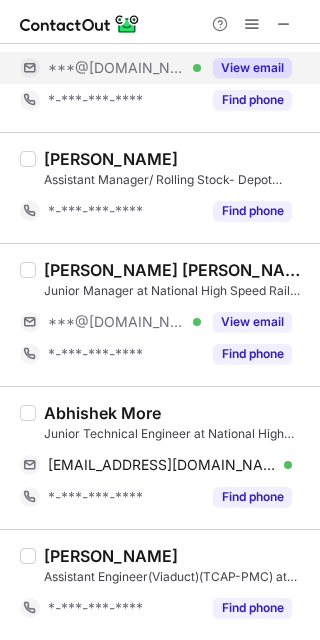 click at bounding box center [284, 24] 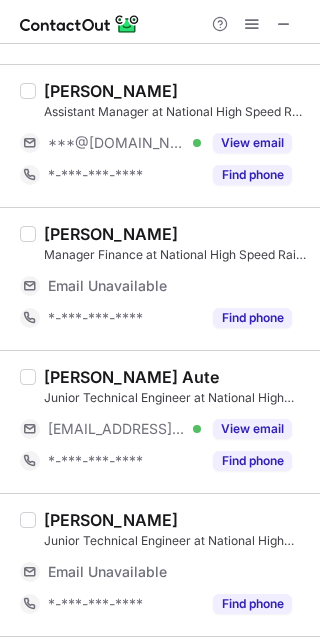 scroll, scrollTop: 0, scrollLeft: 0, axis: both 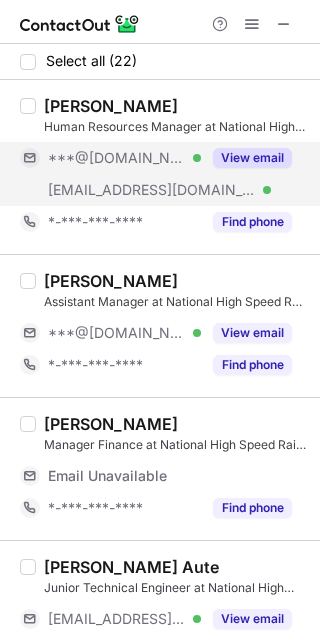 click on "View email" at bounding box center (252, 158) 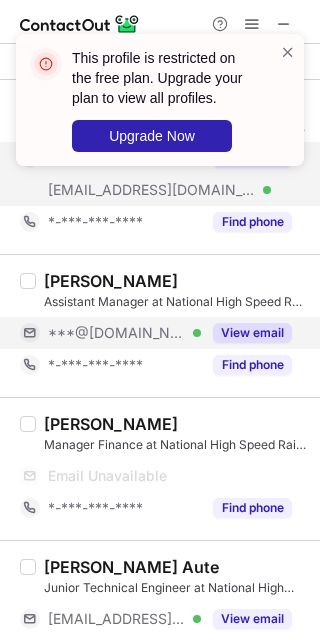 click on "***@yahoo.com Verified" at bounding box center [110, 333] 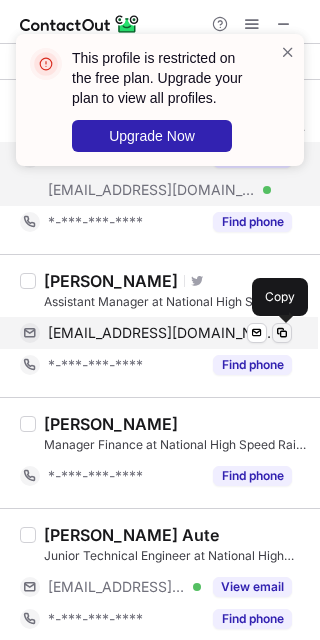 click at bounding box center (282, 333) 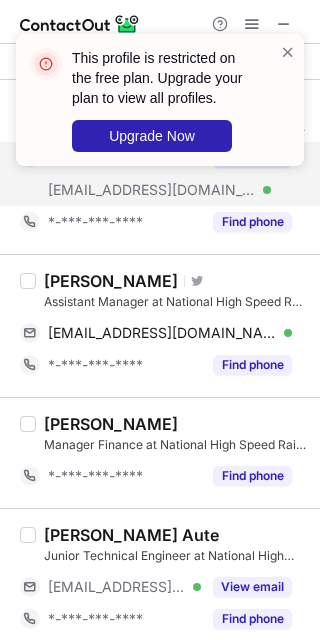 click on "Viplav Sahu" at bounding box center [111, 281] 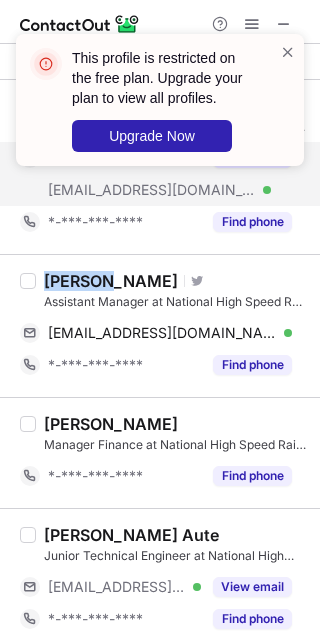 click on "Viplav Sahu" at bounding box center [111, 281] 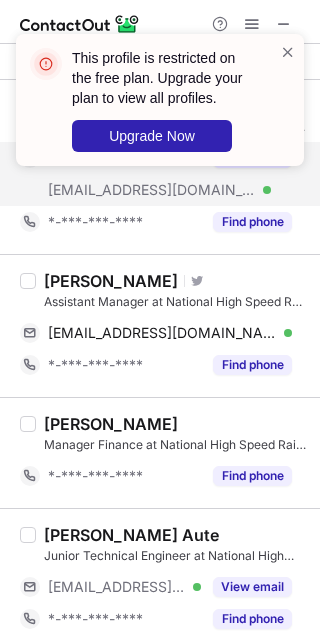 click on "Viplav Sahu Visit Twitter profile Assistant Manager at National High Speed Rail Corporation Ltd (NHSRCL) viplav_sahu2005@yahoo.com Verified Send email Copy *-***-***-**** Find phone" at bounding box center (160, 325) 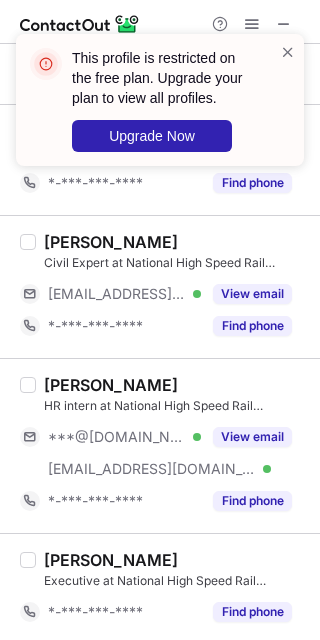 scroll, scrollTop: 590, scrollLeft: 0, axis: vertical 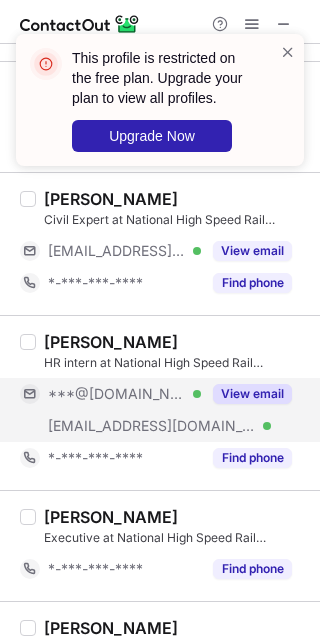 click on "***@[DOMAIN_NAME] Verified" at bounding box center (124, 394) 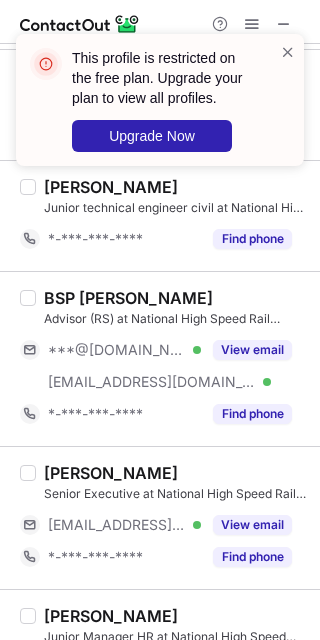 scroll, scrollTop: 1035, scrollLeft: 0, axis: vertical 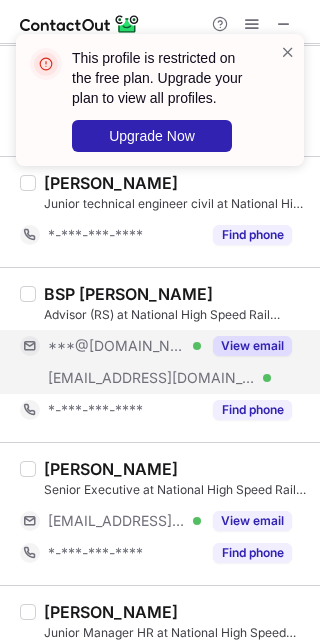 click on "***@nhsrcl.in Verified" at bounding box center [110, 378] 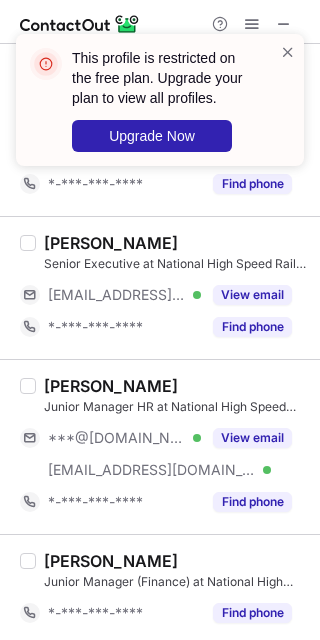 scroll, scrollTop: 1295, scrollLeft: 0, axis: vertical 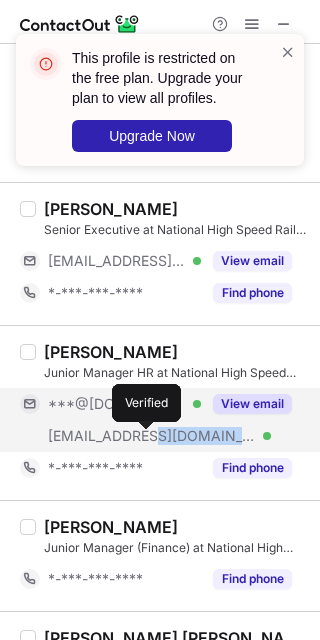 drag, startPoint x: 140, startPoint y: 432, endPoint x: 126, endPoint y: 427, distance: 14.866069 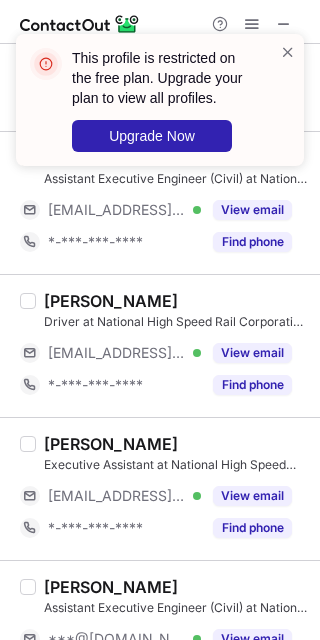 scroll, scrollTop: 2590, scrollLeft: 0, axis: vertical 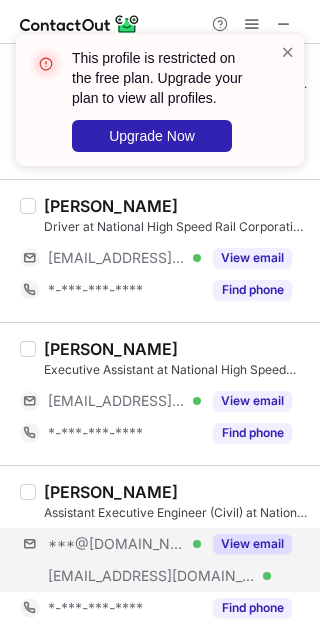 click on "***@gmail.com Verified ***@nhsrcl.in Verified View email" at bounding box center (164, 560) 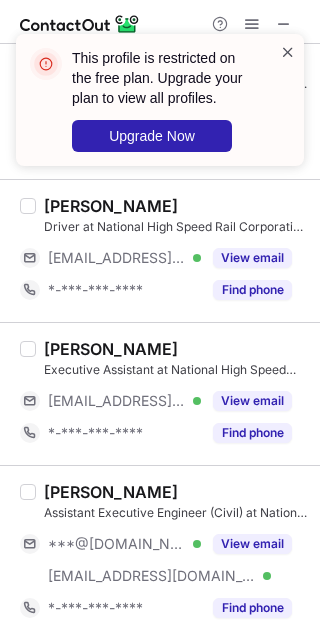 click at bounding box center (288, 52) 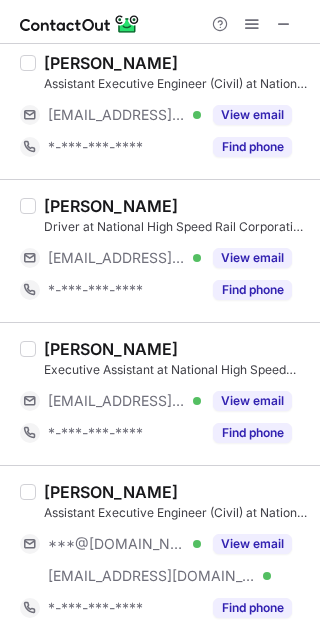 click at bounding box center (284, 24) 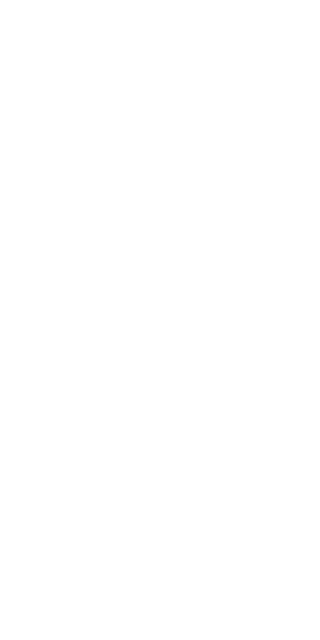 scroll, scrollTop: 0, scrollLeft: 0, axis: both 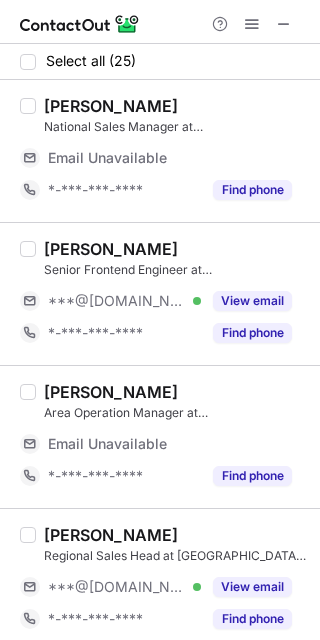 click on "[PERSON_NAME] Senior Frontend Engineer at Treebo Hospitality Ventures ***@[DOMAIN_NAME] Verified View email *-***-***-**** Find phone" at bounding box center (172, 294) 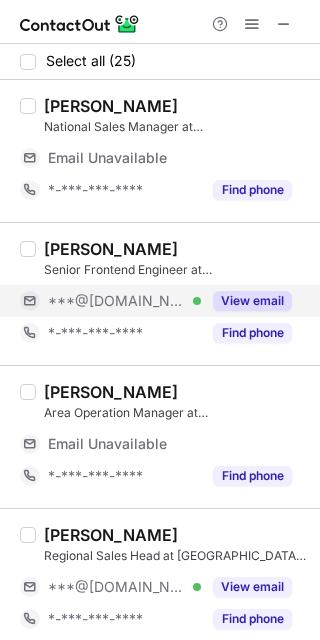click on "View email" at bounding box center (252, 301) 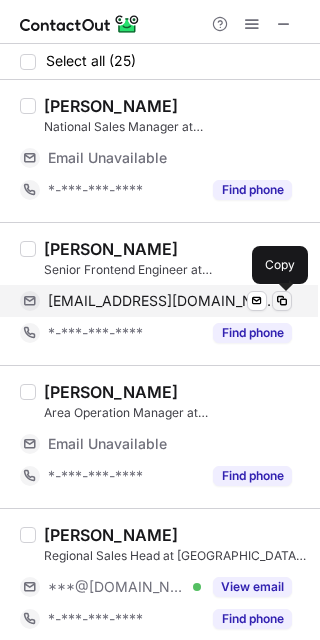 click at bounding box center (282, 301) 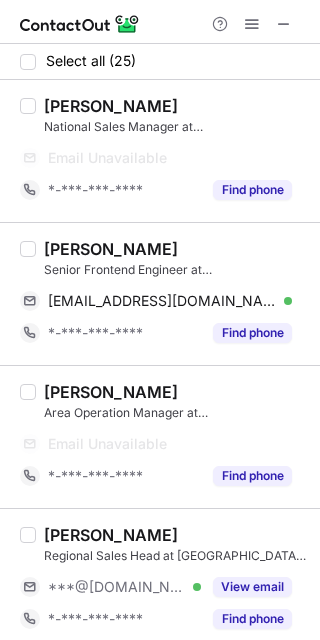 click on "[PERSON_NAME]" at bounding box center [111, 249] 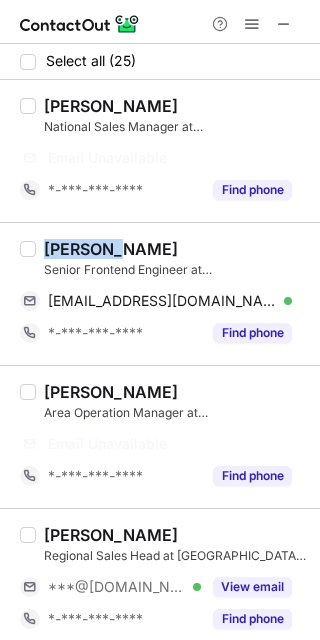 click on "[PERSON_NAME]" at bounding box center (111, 249) 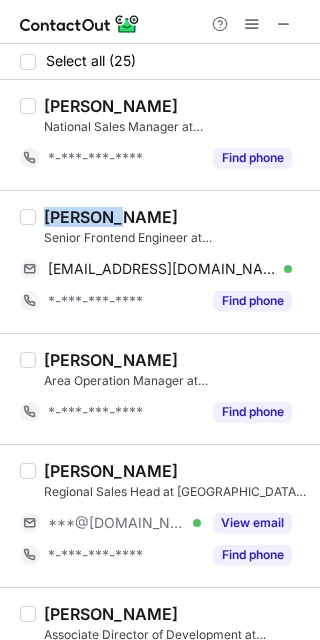 copy on "[PERSON_NAME]" 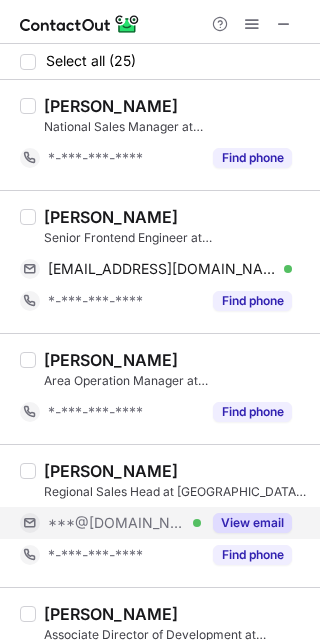 click on "***@[DOMAIN_NAME] Verified" at bounding box center [110, 523] 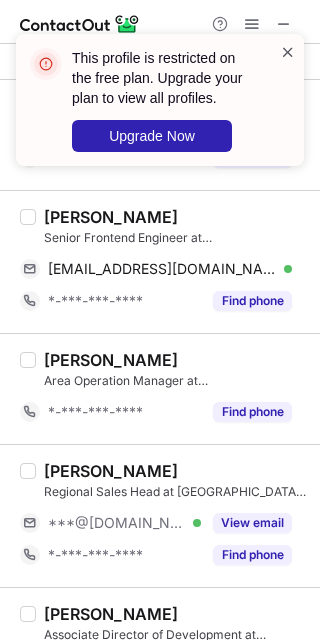 click at bounding box center (288, 52) 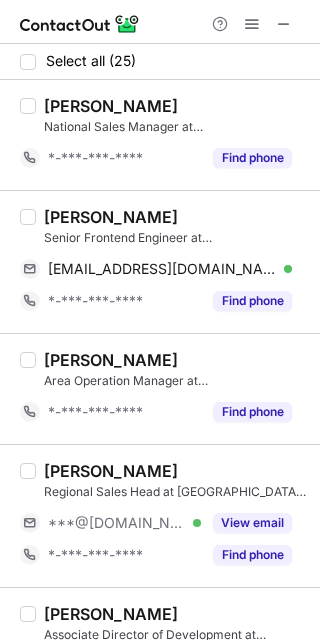 drag, startPoint x: 312, startPoint y: 71, endPoint x: 313, endPoint y: 118, distance: 47.010635 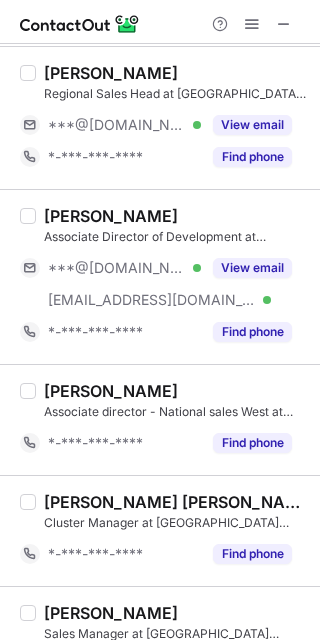 scroll, scrollTop: 487, scrollLeft: 0, axis: vertical 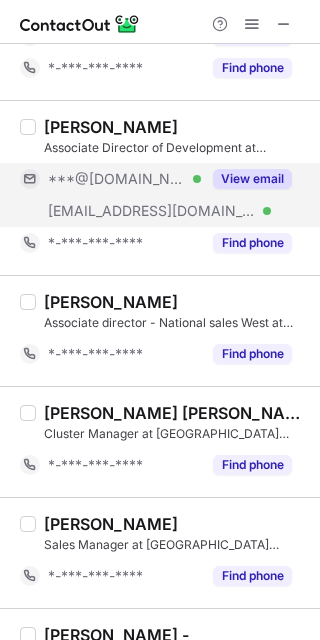 click on "***@[DOMAIN_NAME] Verified" at bounding box center [110, 179] 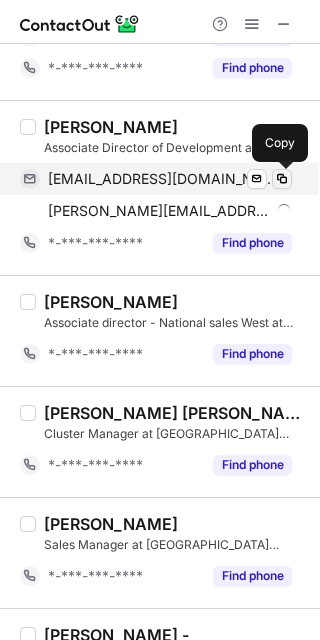 click at bounding box center (282, 179) 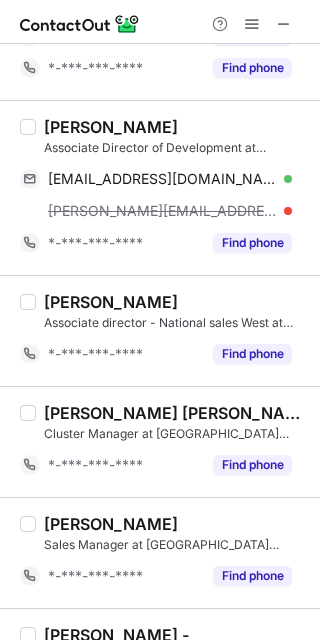 click on "[PERSON_NAME]" at bounding box center [111, 127] 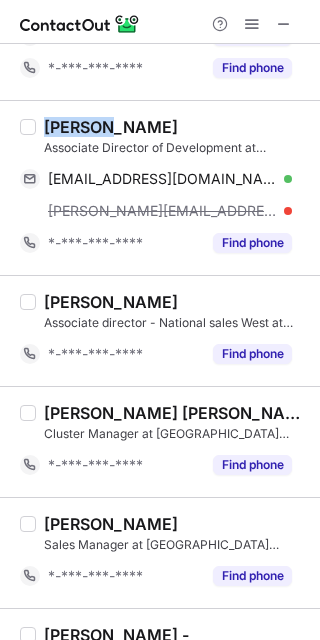 click on "[PERSON_NAME]" at bounding box center [111, 127] 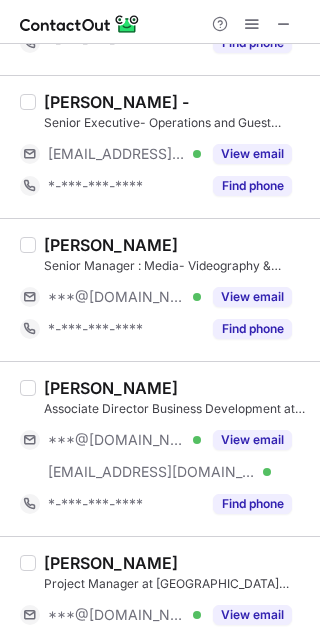 scroll, scrollTop: 956, scrollLeft: 0, axis: vertical 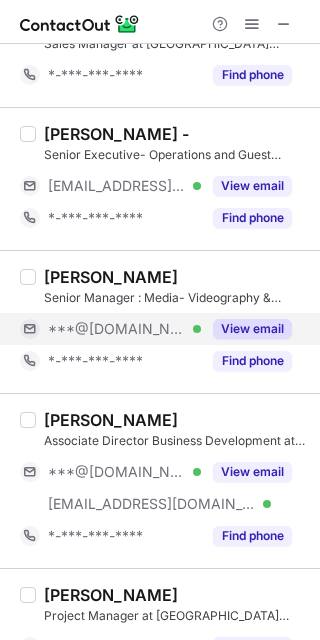 click on "View email" at bounding box center (252, 329) 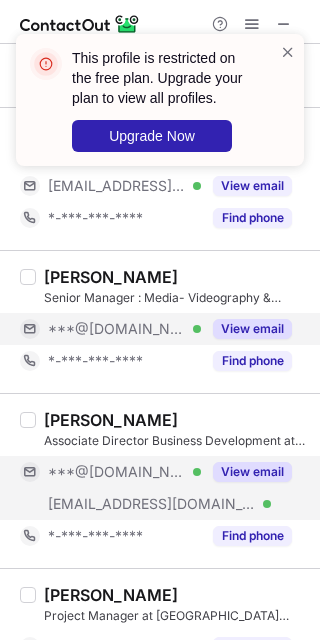 click on "***@[DOMAIN_NAME] Verified" at bounding box center [124, 472] 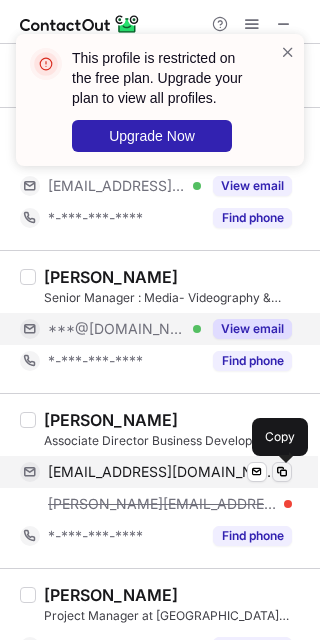 click at bounding box center [282, 472] 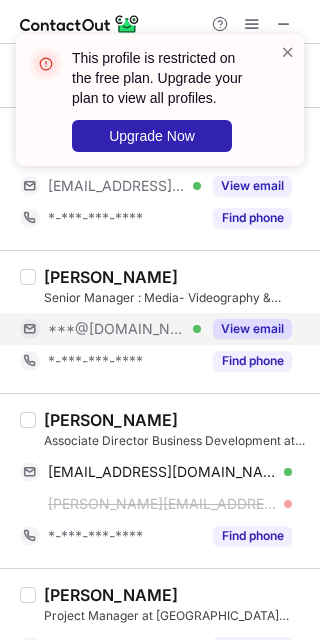 click on "[PERSON_NAME]" at bounding box center [111, 420] 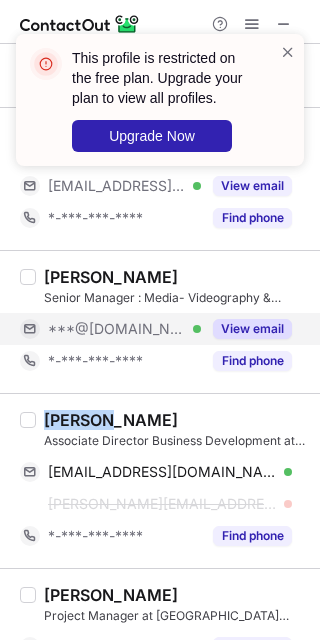 click on "[PERSON_NAME]" at bounding box center (111, 420) 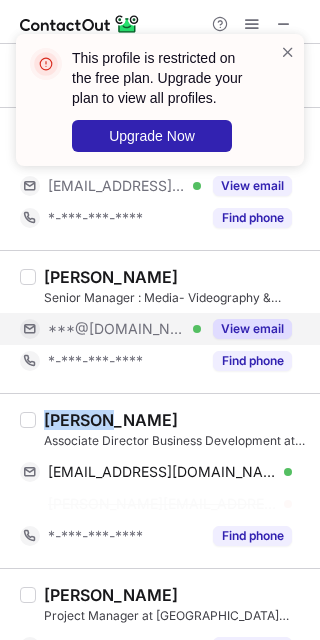copy on "[PERSON_NAME]" 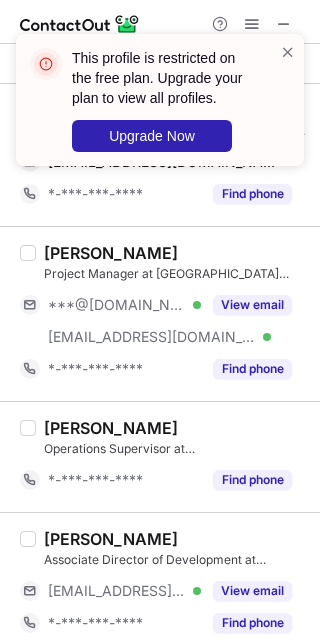 scroll, scrollTop: 1273, scrollLeft: 0, axis: vertical 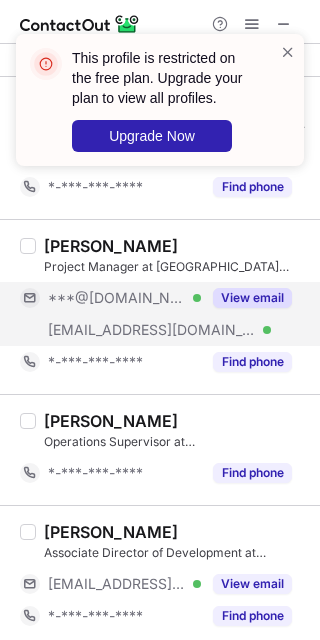 click on "View email" at bounding box center [246, 298] 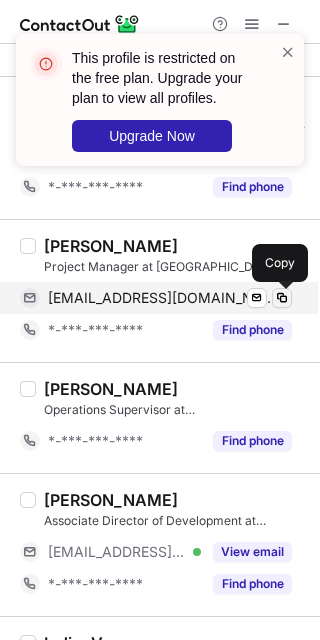 click at bounding box center (282, 298) 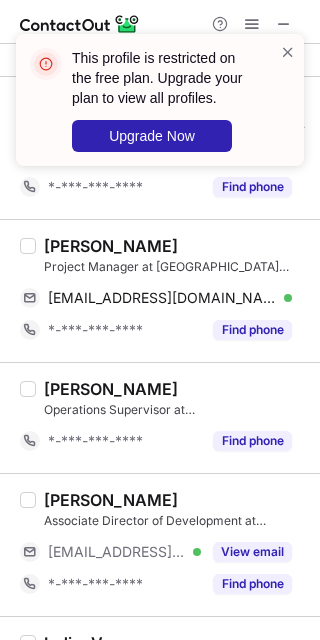 click on "[PERSON_NAME]" at bounding box center (111, 246) 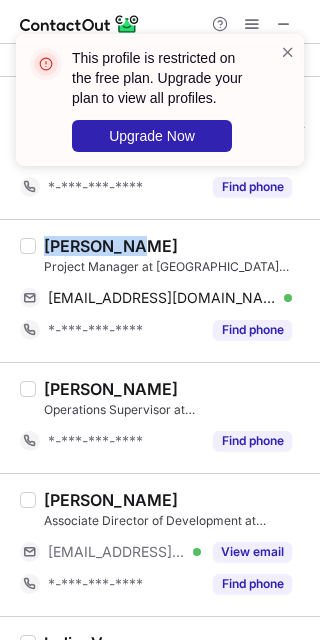 click on "[PERSON_NAME]" at bounding box center [111, 246] 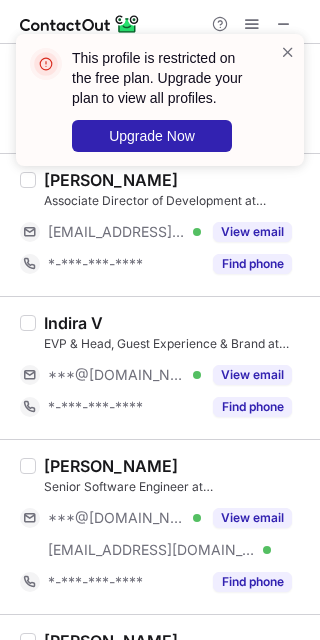 scroll, scrollTop: 1600, scrollLeft: 0, axis: vertical 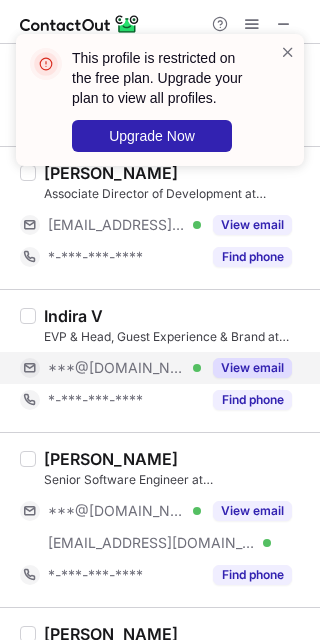 click on "View email" at bounding box center (252, 368) 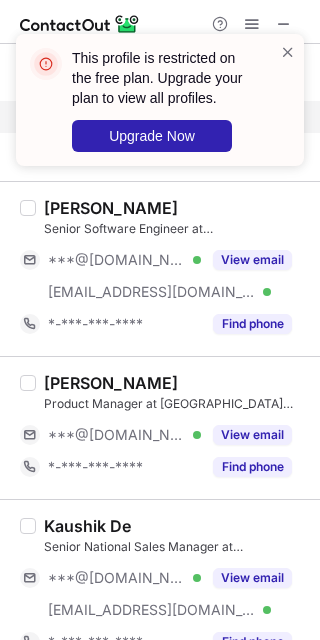scroll, scrollTop: 1866, scrollLeft: 0, axis: vertical 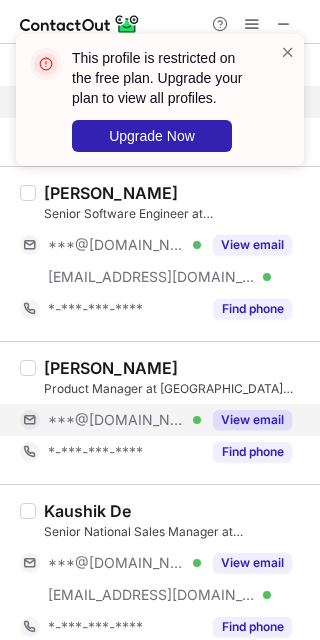 click on "View email" at bounding box center (252, 420) 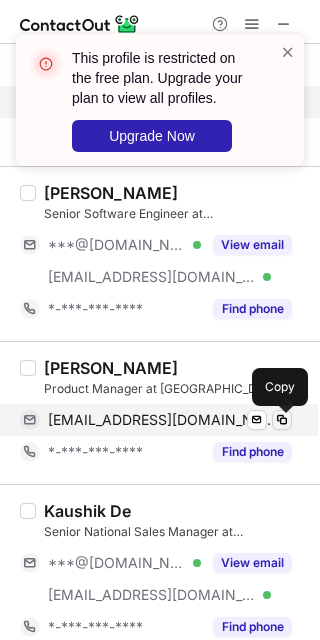 click at bounding box center (282, 420) 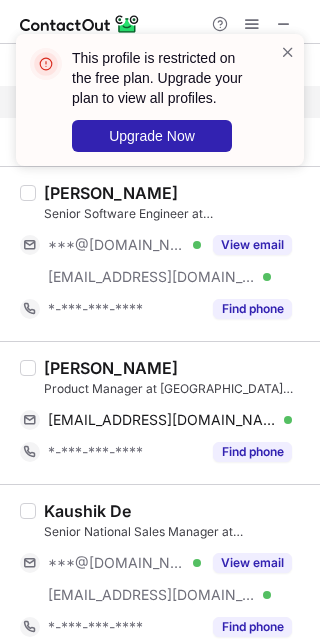 click on "[PERSON_NAME]" at bounding box center [111, 368] 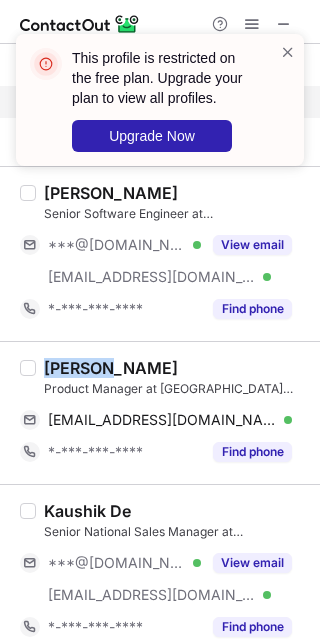 click on "[PERSON_NAME]" at bounding box center [111, 368] 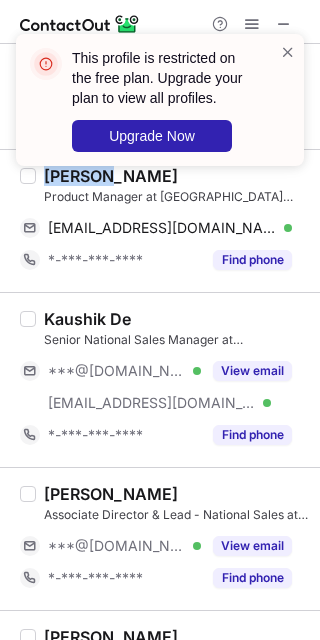 scroll, scrollTop: 2073, scrollLeft: 0, axis: vertical 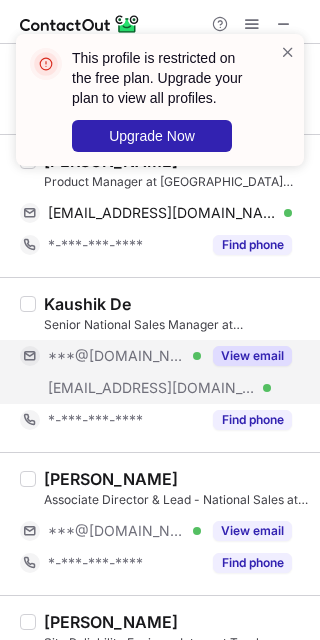 click on "View email" at bounding box center [246, 356] 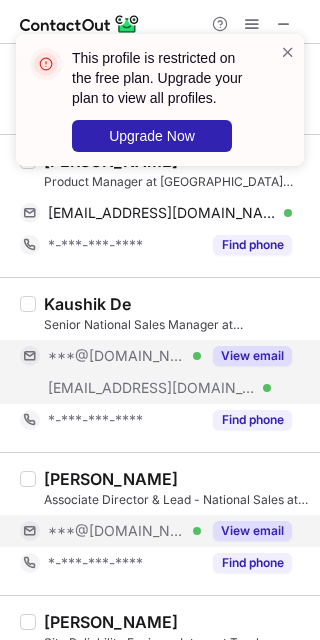 click on "View email" at bounding box center (252, 531) 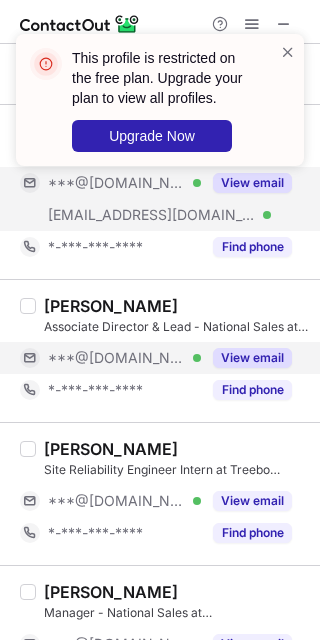 scroll, scrollTop: 2253, scrollLeft: 0, axis: vertical 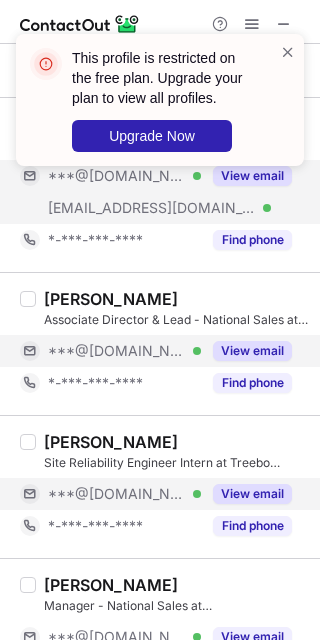 click on "View email" at bounding box center [252, 494] 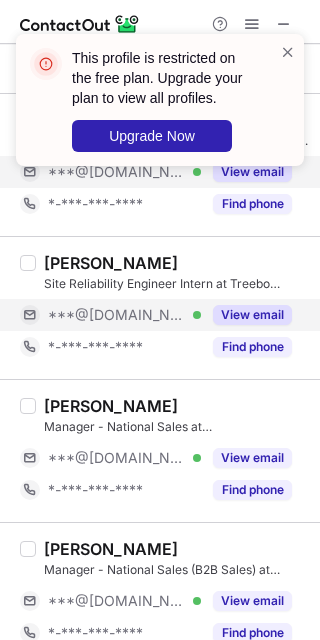 scroll, scrollTop: 2453, scrollLeft: 0, axis: vertical 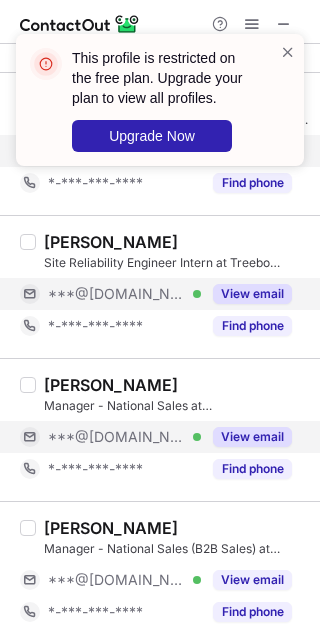 click on "View email" at bounding box center (252, 437) 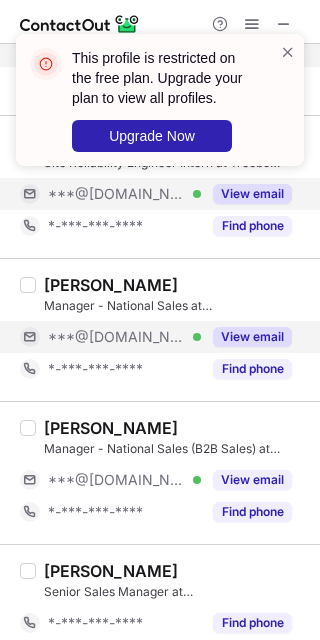 scroll, scrollTop: 2583, scrollLeft: 0, axis: vertical 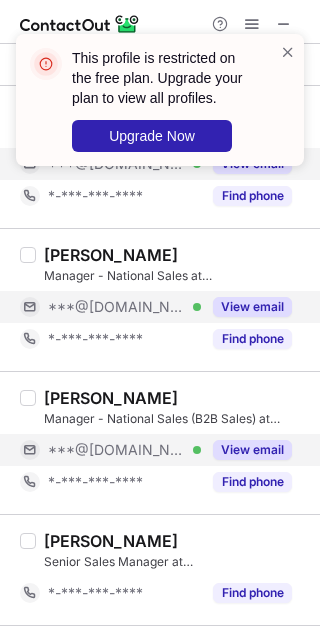 click on "View email" at bounding box center [252, 450] 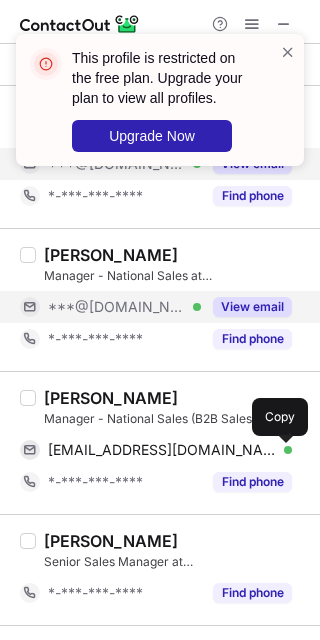 click at bounding box center (282, 450) 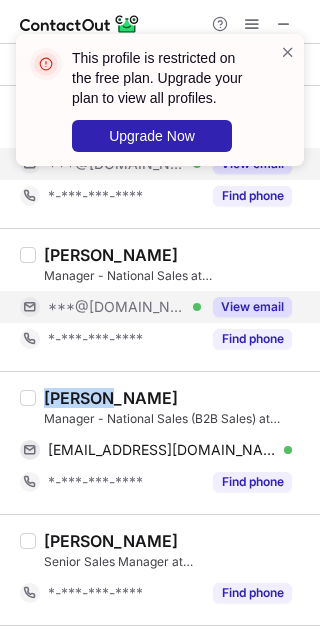 click on "[PERSON_NAME]" at bounding box center (111, 398) 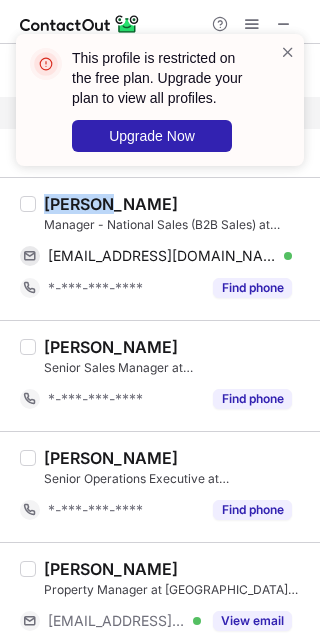 scroll, scrollTop: 2827, scrollLeft: 0, axis: vertical 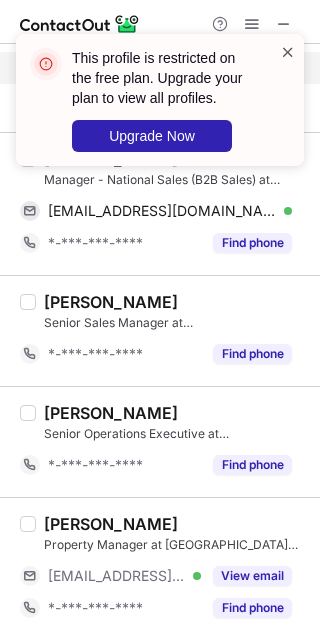 click at bounding box center (288, 52) 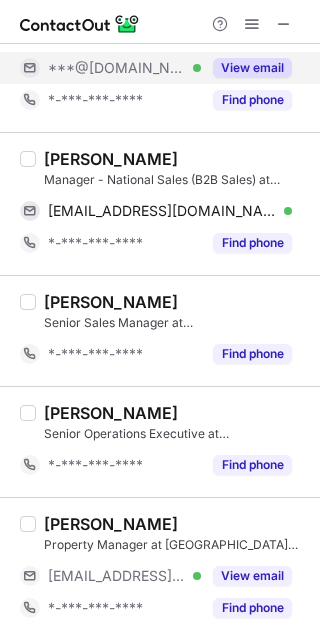 click at bounding box center [284, 24] 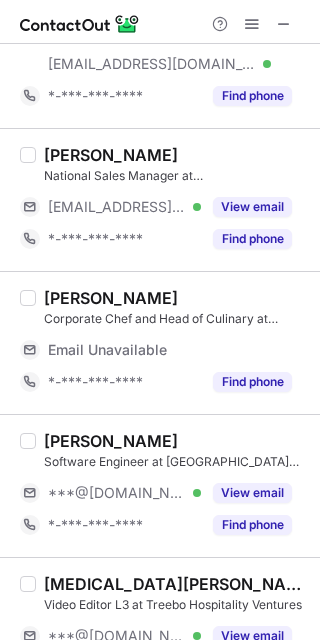 scroll, scrollTop: 0, scrollLeft: 0, axis: both 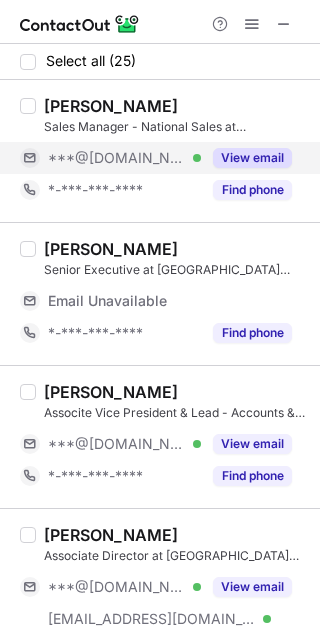 click on "View email" at bounding box center [252, 158] 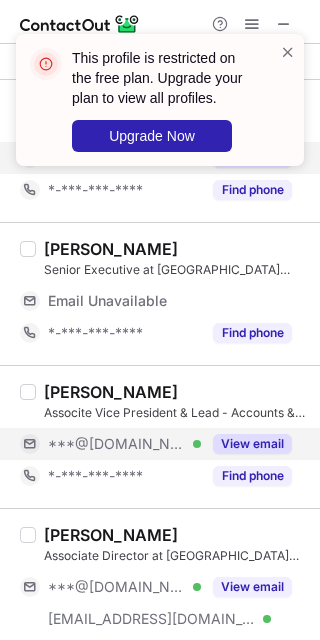 click on "***@[DOMAIN_NAME] Verified" at bounding box center [110, 444] 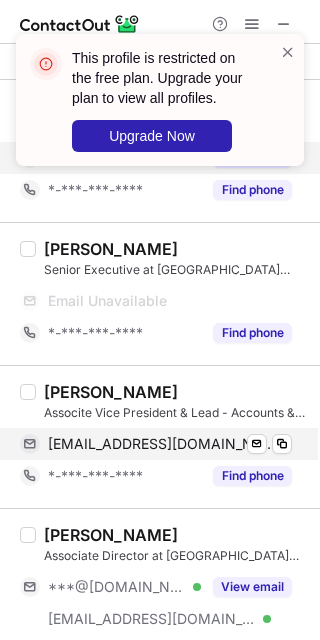 click on "[EMAIL_ADDRESS][DOMAIN_NAME] Verified" at bounding box center [170, 444] 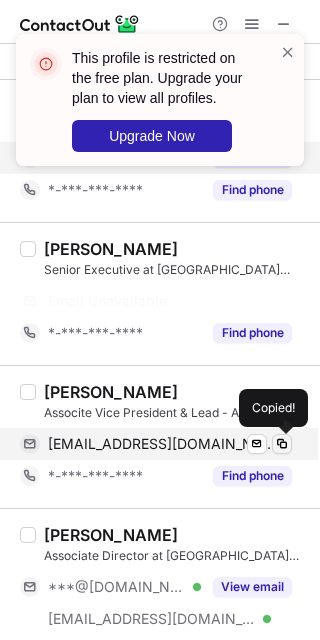 click at bounding box center (282, 444) 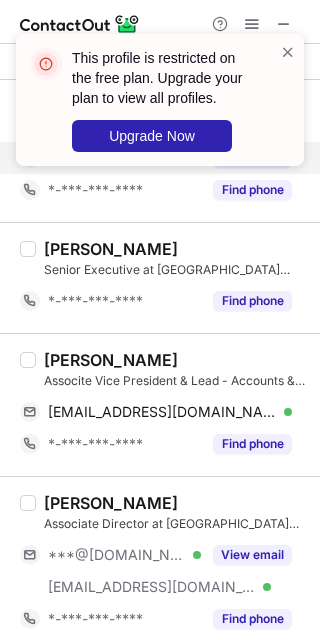 click on "[PERSON_NAME]" at bounding box center (111, 360) 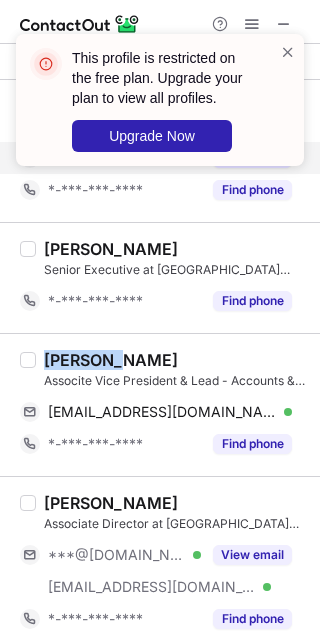 click on "[PERSON_NAME]" at bounding box center (111, 360) 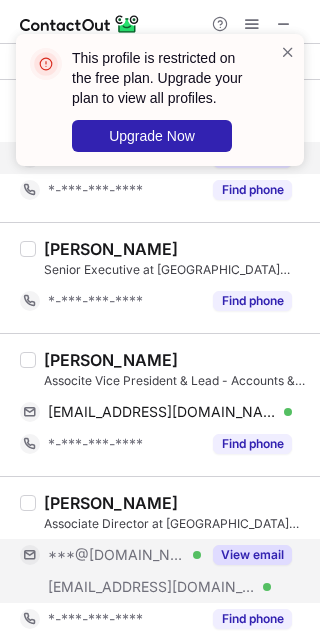 click on "***@[DOMAIN_NAME]" at bounding box center [117, 555] 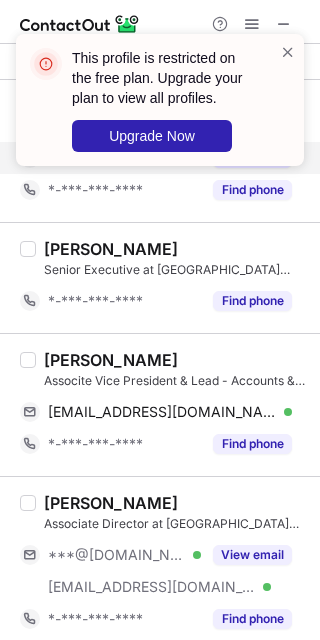 click on "[PERSON_NAME] Senior Executive at Treebo Hospitality Ventures *-***-***-**** Find phone" at bounding box center [160, 277] 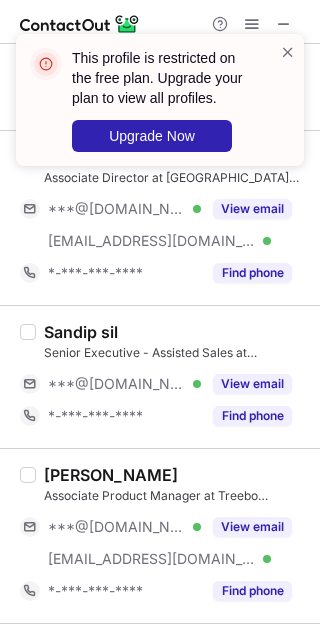 scroll, scrollTop: 348, scrollLeft: 0, axis: vertical 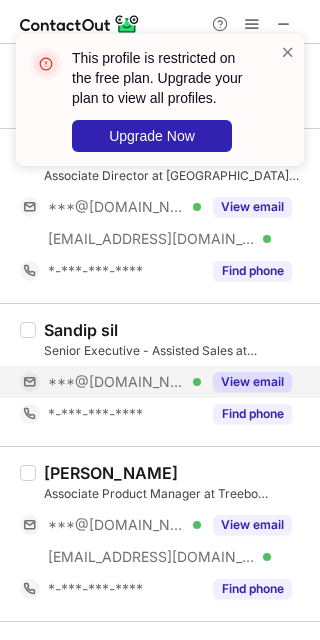 click on "View email" at bounding box center [246, 382] 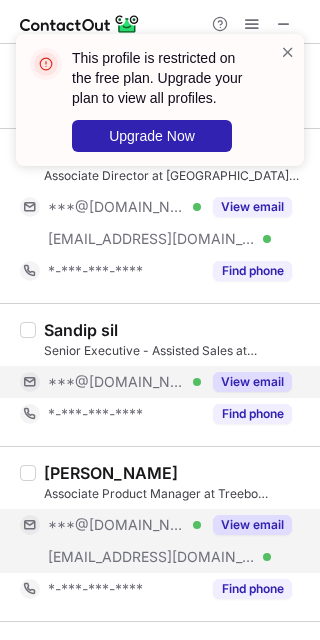 click on "[EMAIL_ADDRESS][DOMAIN_NAME]" at bounding box center (152, 557) 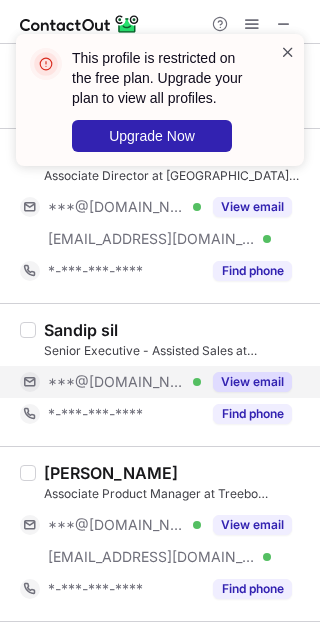 click at bounding box center (288, 52) 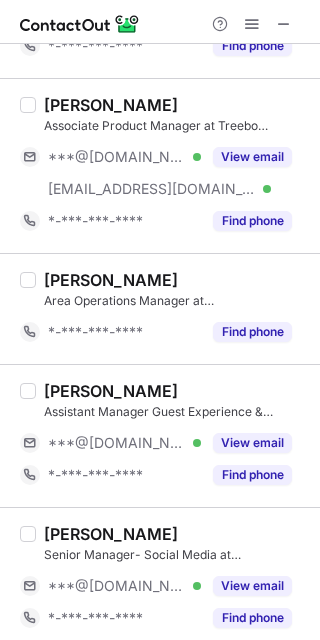 scroll, scrollTop: 796, scrollLeft: 0, axis: vertical 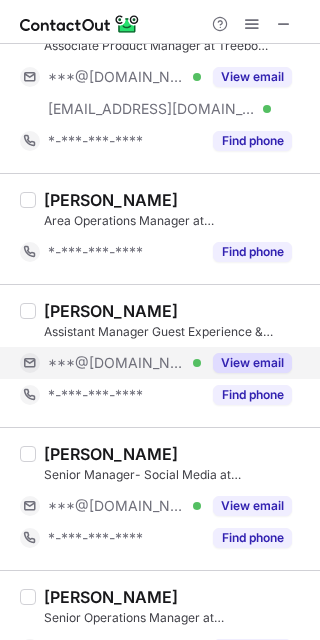 click on "View email" at bounding box center [252, 363] 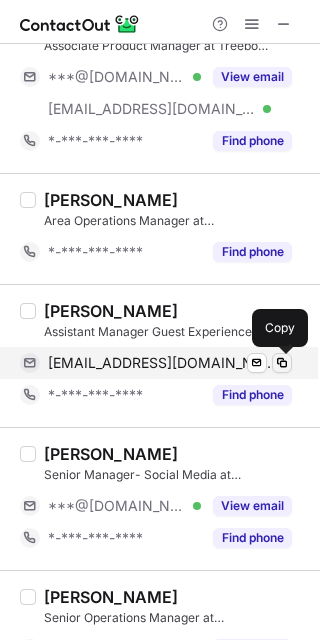 click at bounding box center [282, 363] 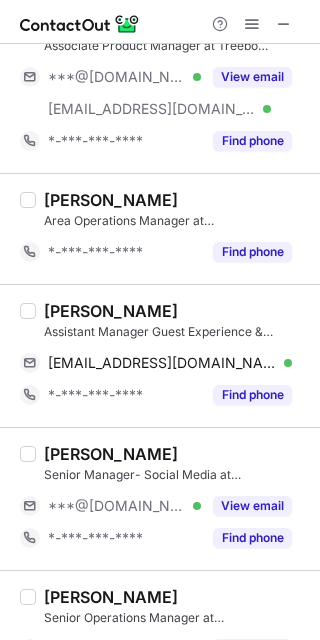 click on "[PERSON_NAME]" at bounding box center [111, 311] 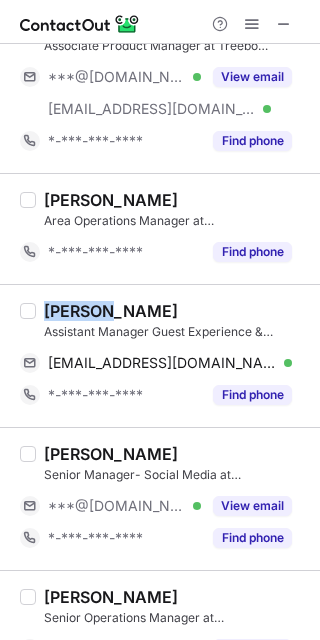 click on "[PERSON_NAME]" at bounding box center (111, 311) 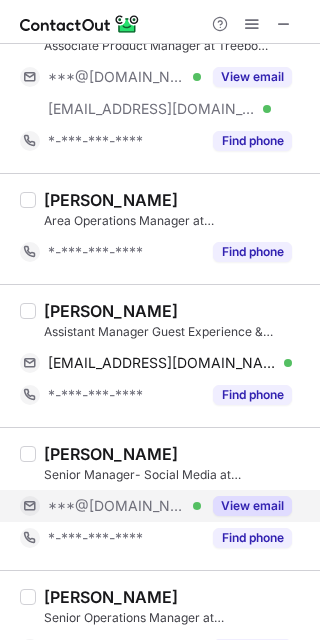 click on "View email" at bounding box center (252, 506) 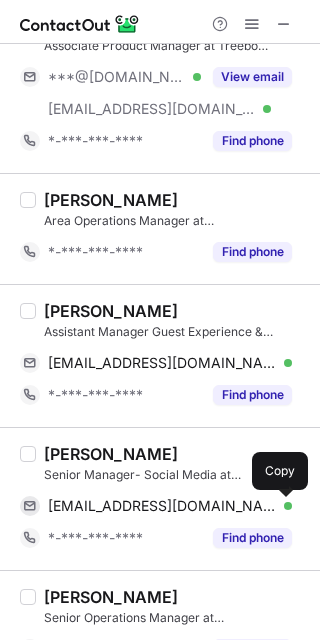 click at bounding box center (282, 506) 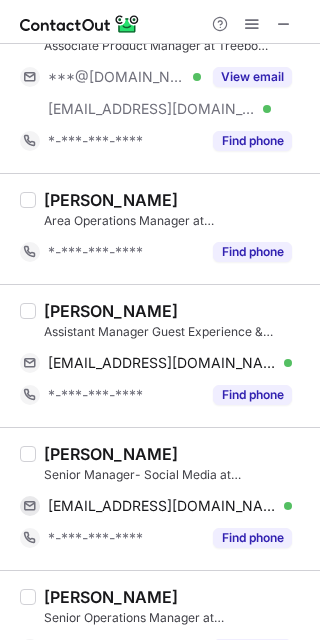 click on "[PERSON_NAME]" at bounding box center [111, 454] 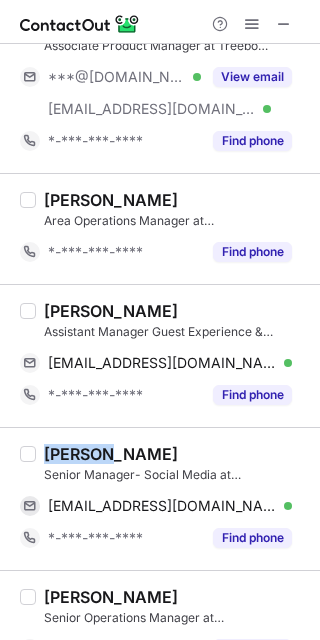 click on "[PERSON_NAME]" at bounding box center [111, 454] 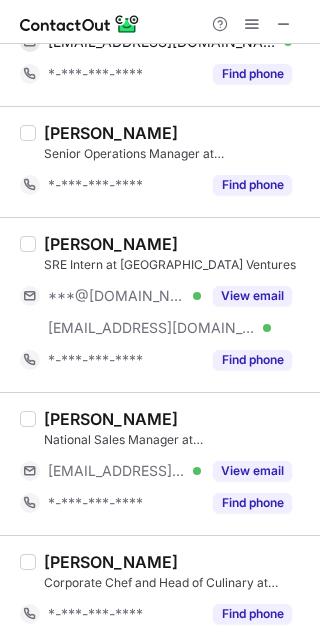 scroll, scrollTop: 1266, scrollLeft: 0, axis: vertical 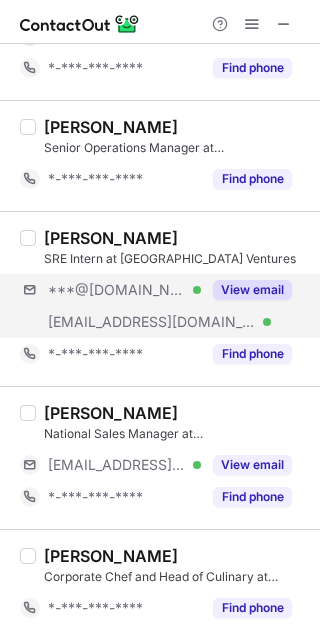 click on "***@[DOMAIN_NAME] Verified [EMAIL_ADDRESS][DOMAIN_NAME] Verified View email" at bounding box center (164, 306) 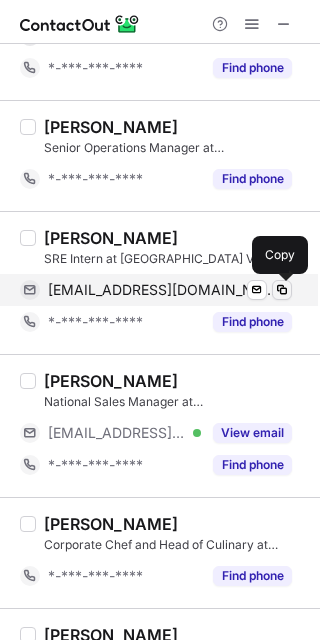 click at bounding box center (282, 290) 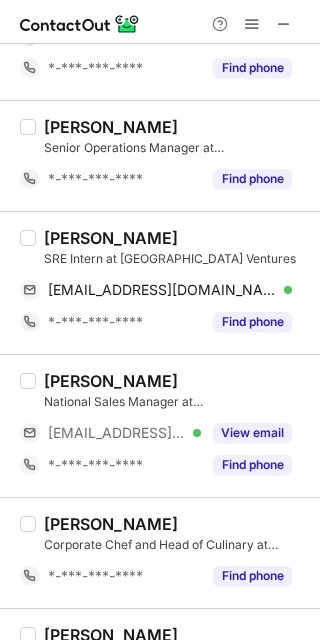 click on "[PERSON_NAME]" at bounding box center [111, 238] 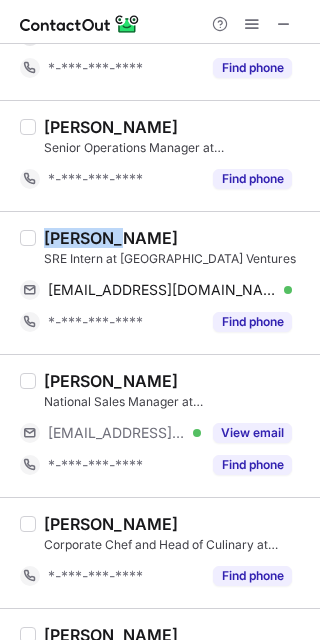 click on "[PERSON_NAME]" at bounding box center [111, 238] 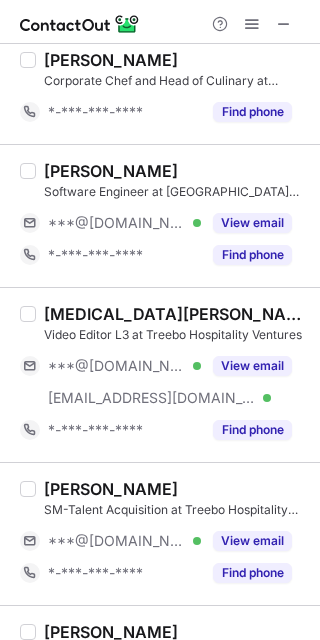 scroll, scrollTop: 1743, scrollLeft: 0, axis: vertical 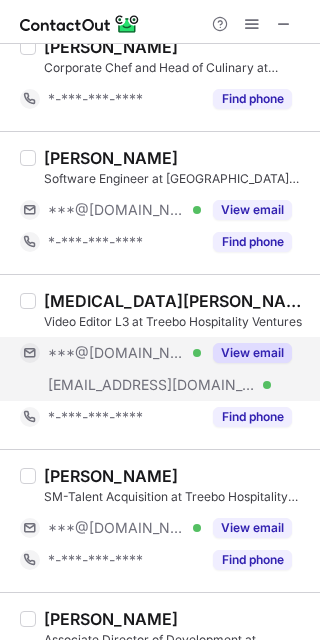 click on "View email" at bounding box center [252, 353] 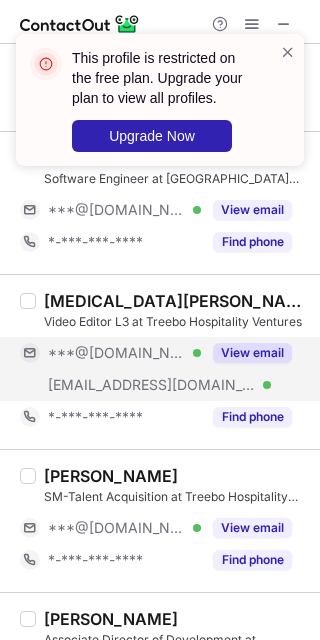 click on "View email" at bounding box center [252, 353] 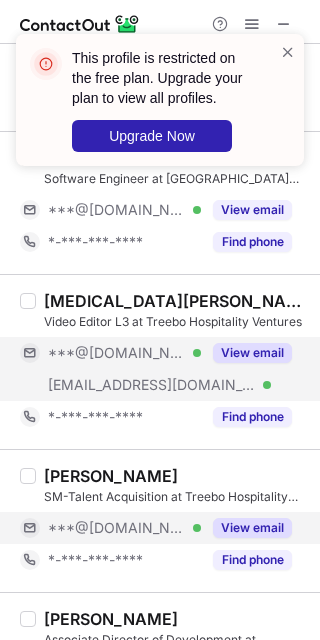 click on "View email" at bounding box center [252, 528] 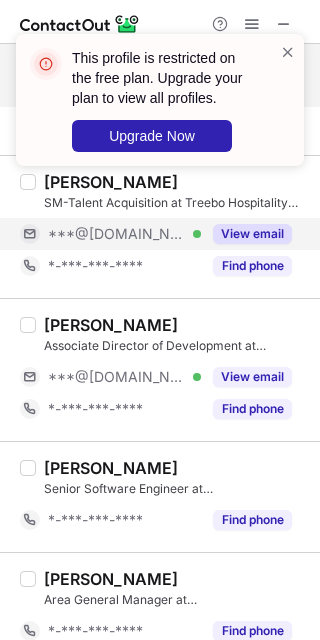 scroll, scrollTop: 2045, scrollLeft: 0, axis: vertical 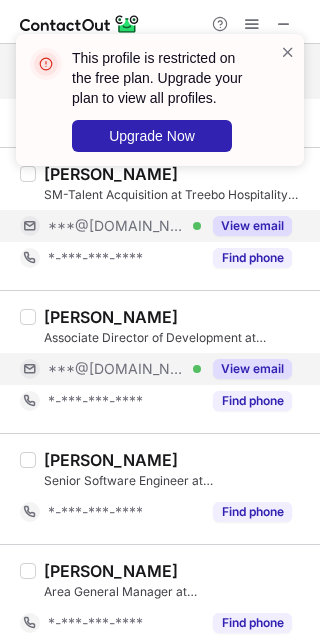 click on "View email" at bounding box center (252, 369) 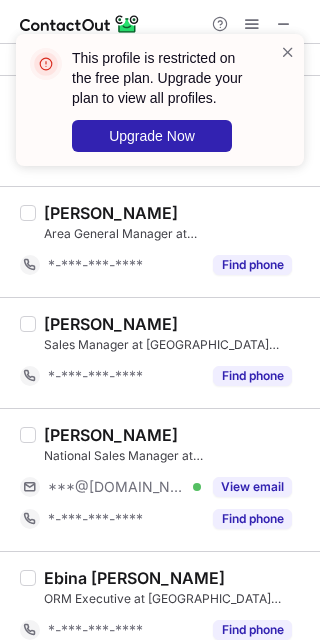scroll, scrollTop: 2426, scrollLeft: 0, axis: vertical 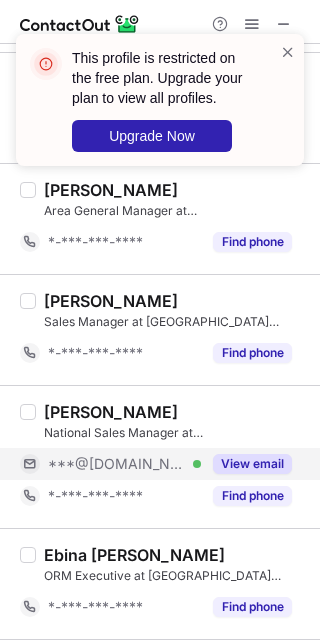 click on "View email" at bounding box center [252, 464] 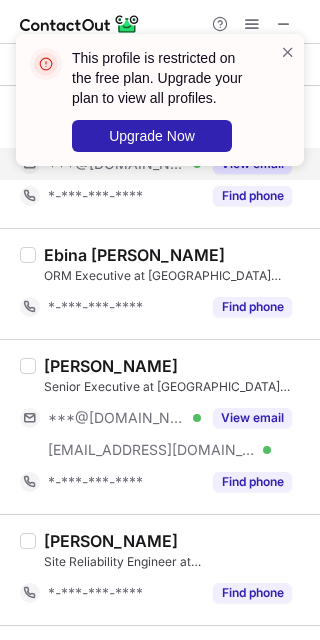 scroll, scrollTop: 2741, scrollLeft: 0, axis: vertical 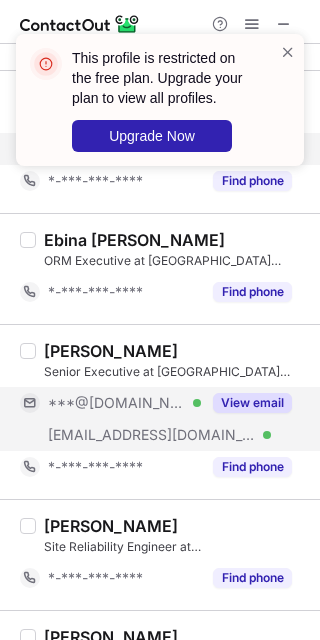 click on "View email" at bounding box center [246, 403] 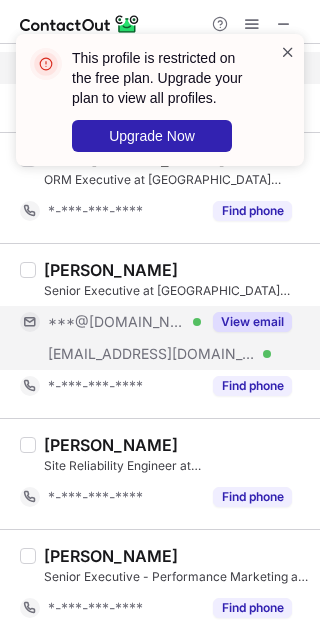 click at bounding box center [288, 52] 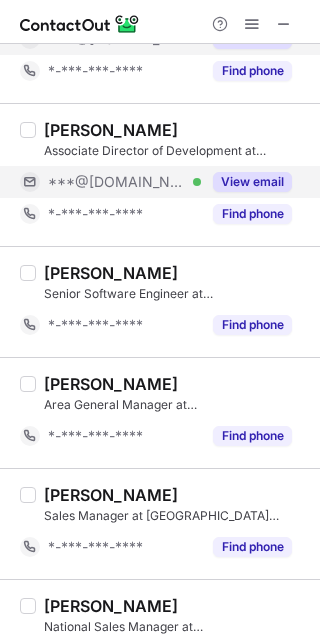 scroll, scrollTop: 3427, scrollLeft: 0, axis: vertical 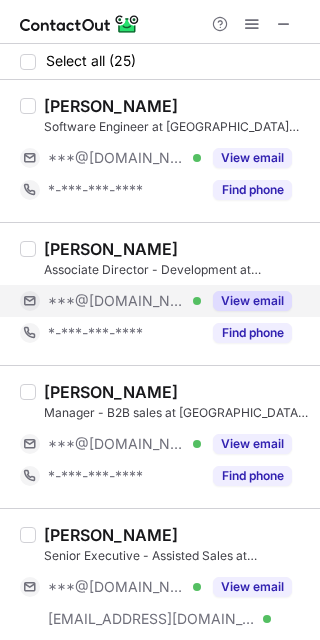 click on "View email" at bounding box center [252, 301] 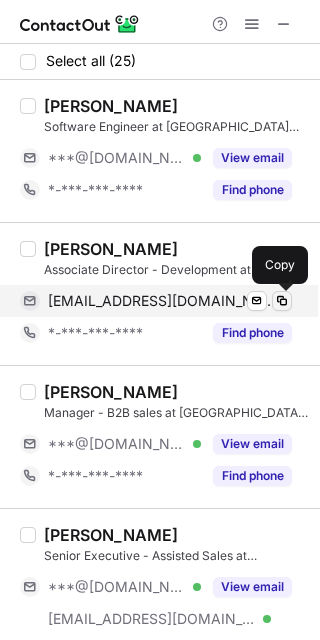 click at bounding box center [282, 301] 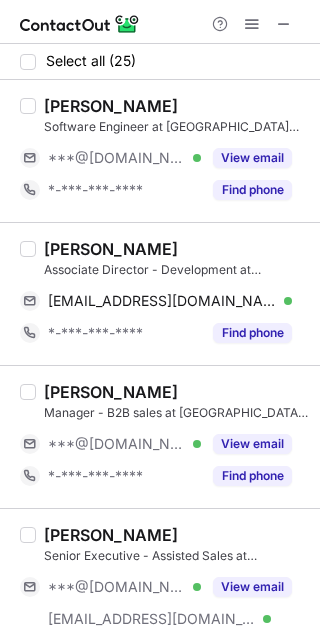 click on "[PERSON_NAME]" at bounding box center (111, 249) 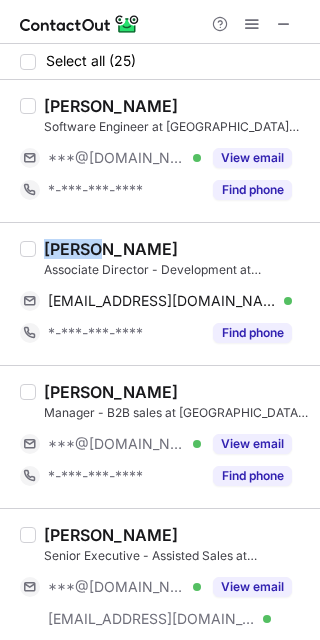 click on "[PERSON_NAME]" at bounding box center (111, 249) 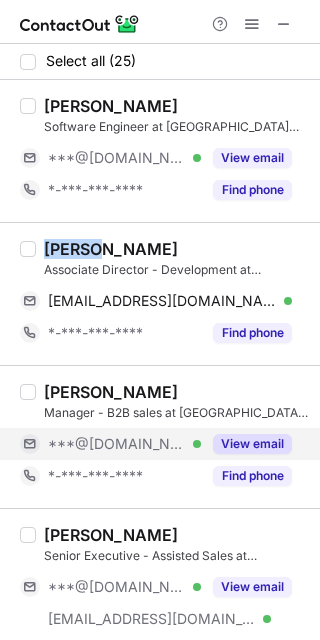 click on "View email" at bounding box center (252, 444) 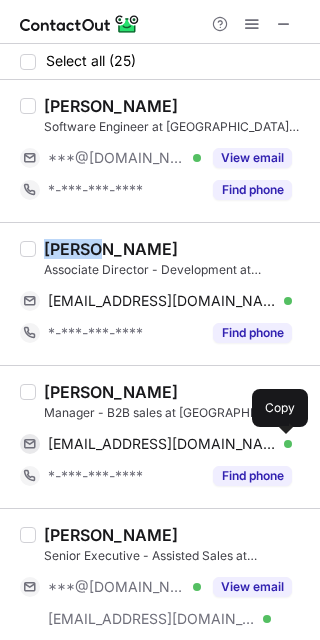 click at bounding box center (282, 444) 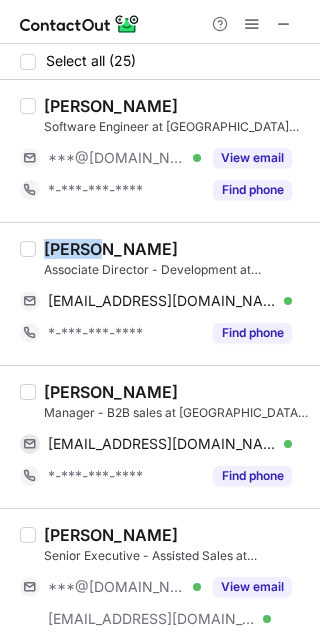 click on "[PERSON_NAME]" at bounding box center (111, 392) 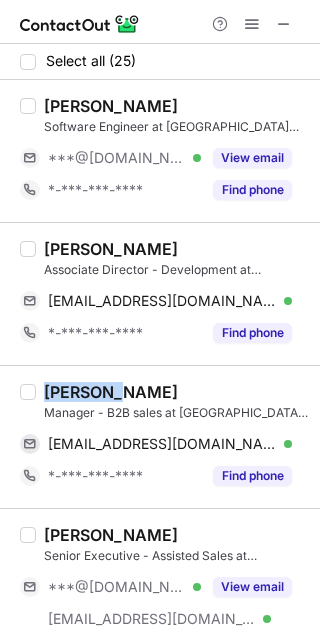 click on "[PERSON_NAME]" at bounding box center (111, 392) 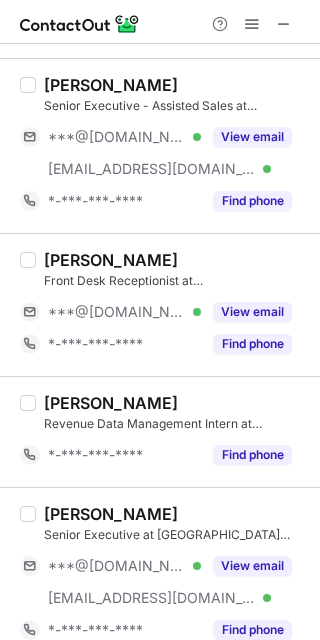 scroll, scrollTop: 451, scrollLeft: 0, axis: vertical 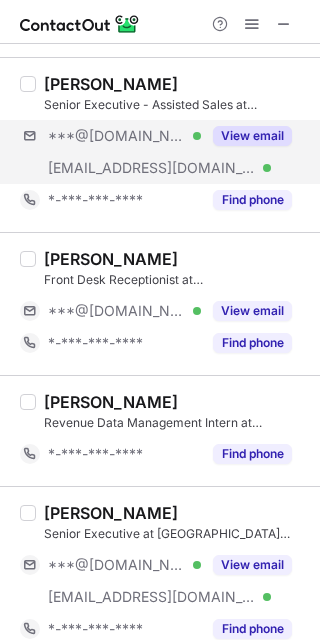 click on "***@[DOMAIN_NAME] Verified [EMAIL_ADDRESS][DOMAIN_NAME] Verified View email" at bounding box center (164, 152) 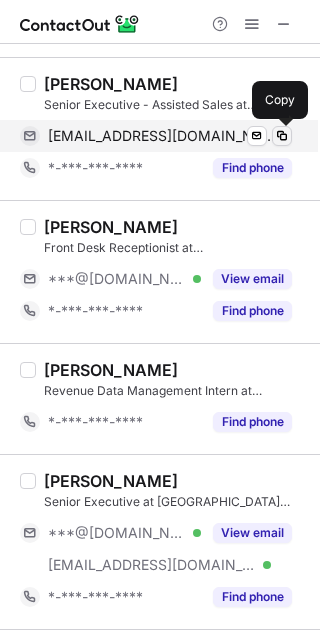 click at bounding box center [282, 136] 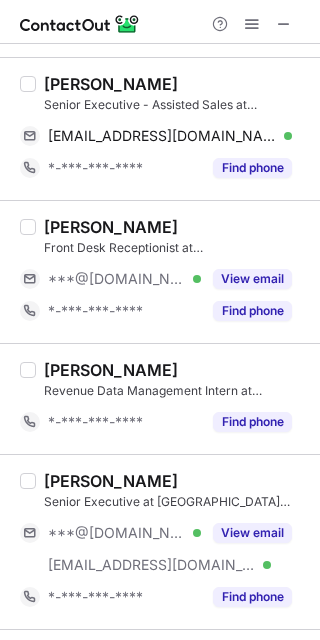 click on "[PERSON_NAME]" at bounding box center (111, 84) 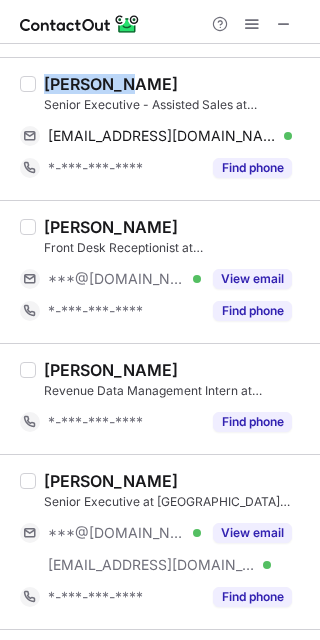 click on "[PERSON_NAME]" at bounding box center (111, 84) 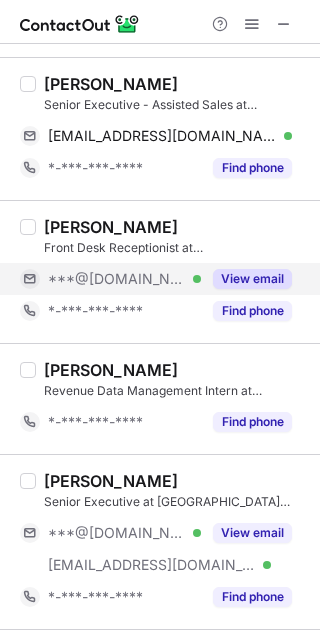 click on "***@[DOMAIN_NAME] Verified" at bounding box center (110, 279) 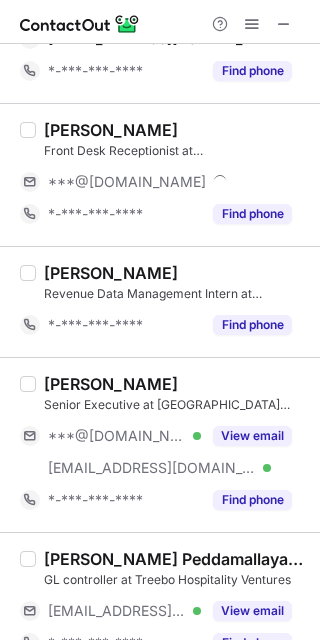 scroll, scrollTop: 556, scrollLeft: 0, axis: vertical 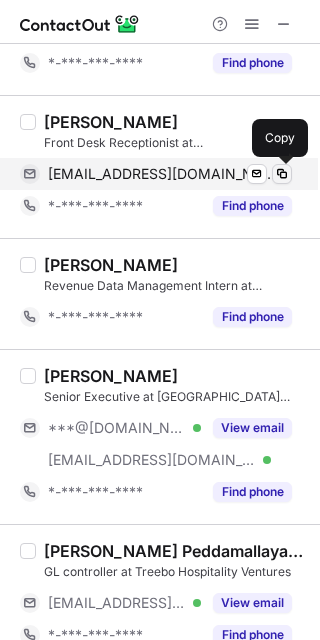 click at bounding box center (282, 174) 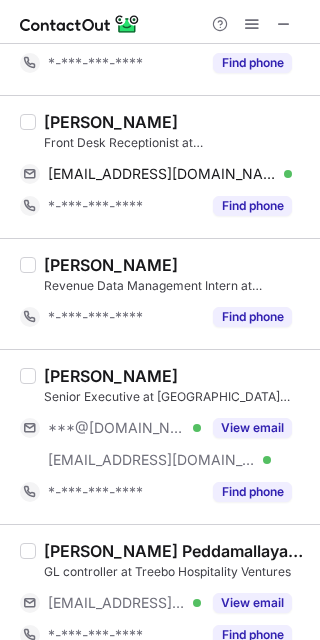 click on "[PERSON_NAME]" at bounding box center (111, 122) 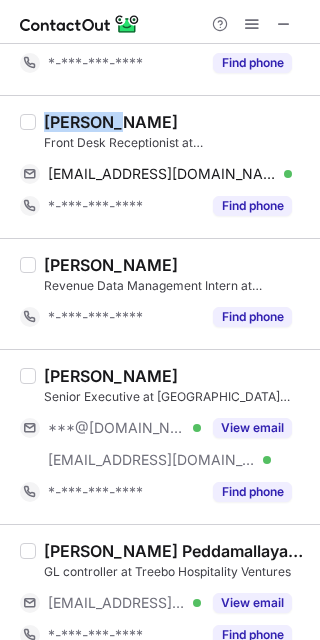 click on "[PERSON_NAME]" at bounding box center (111, 122) 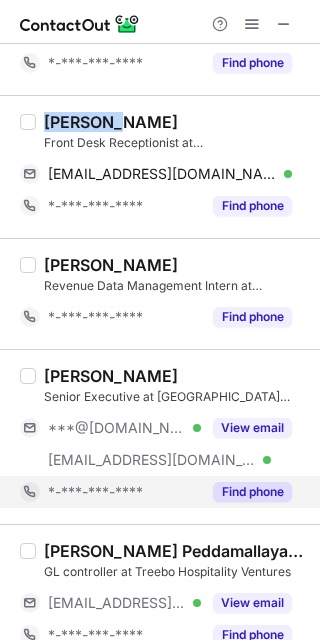 click on "Find phone" at bounding box center [252, 492] 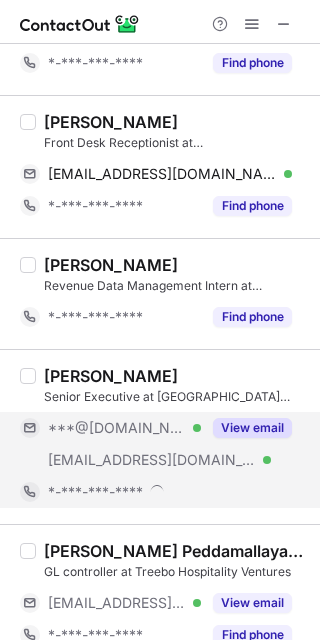 click on "***@[DOMAIN_NAME] Verified" at bounding box center [124, 428] 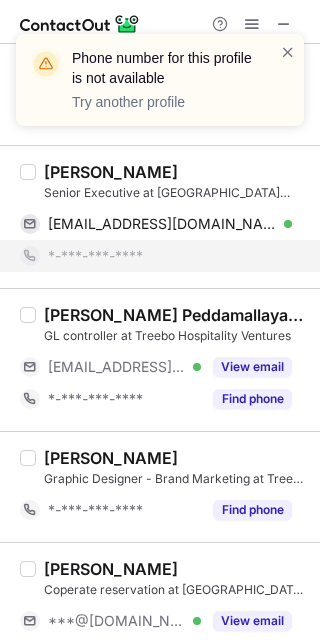 scroll, scrollTop: 767, scrollLeft: 0, axis: vertical 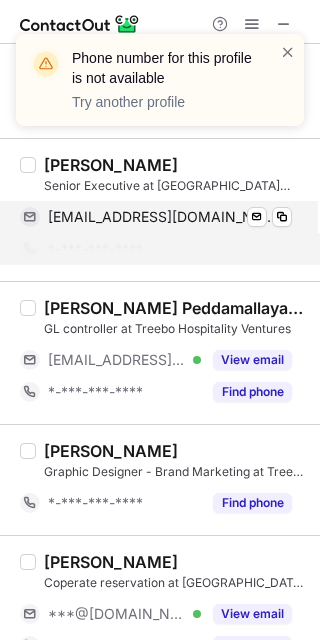 click on "[EMAIL_ADDRESS][DOMAIN_NAME] Verified Send email Copy" at bounding box center [156, 217] 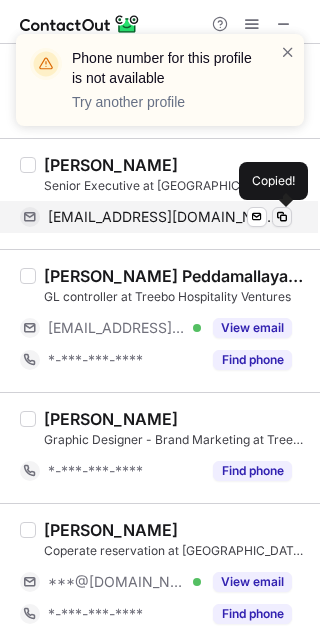 click at bounding box center [282, 217] 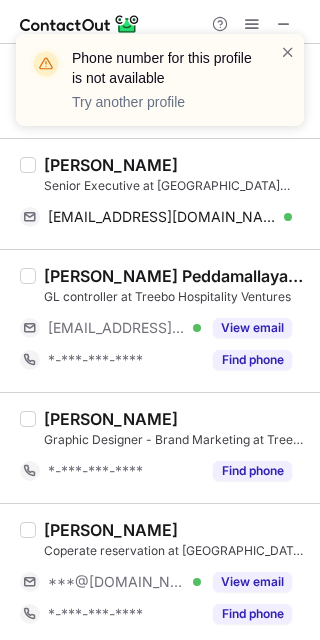 click on "Phone number for this profile is not available Try another profile" at bounding box center [160, 88] 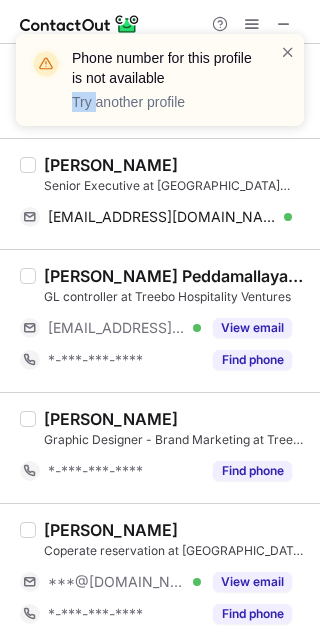 click on "Phone number for this profile is not available Try another profile" at bounding box center (160, 88) 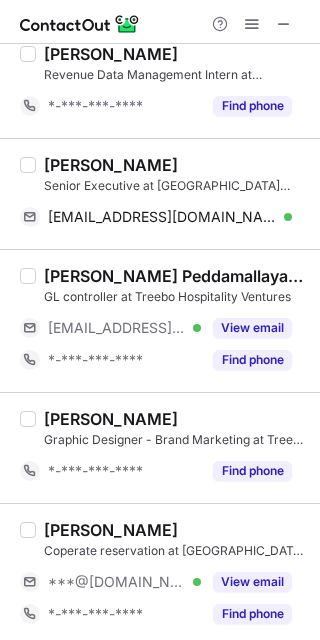 click on "[PERSON_NAME]" at bounding box center (111, 165) 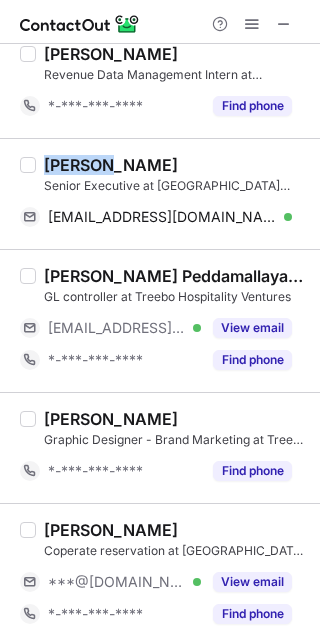 click on "[PERSON_NAME]" at bounding box center (111, 165) 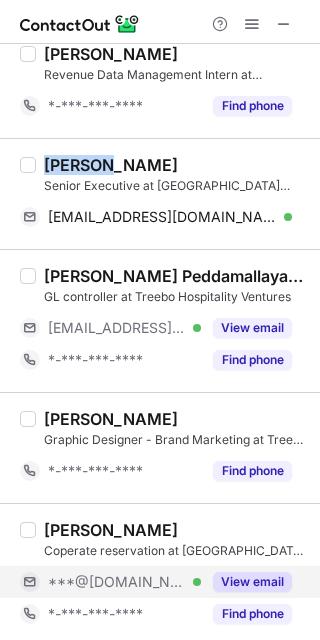 click on "***@[DOMAIN_NAME]" at bounding box center (117, 582) 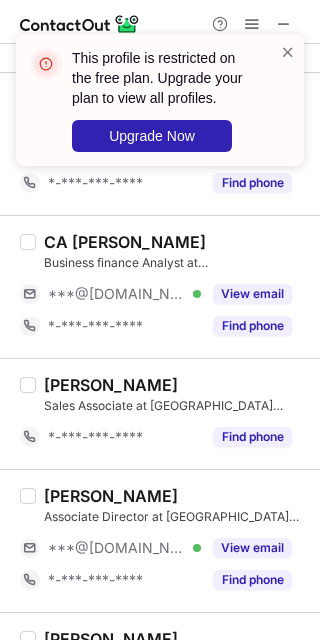 scroll, scrollTop: 1241, scrollLeft: 0, axis: vertical 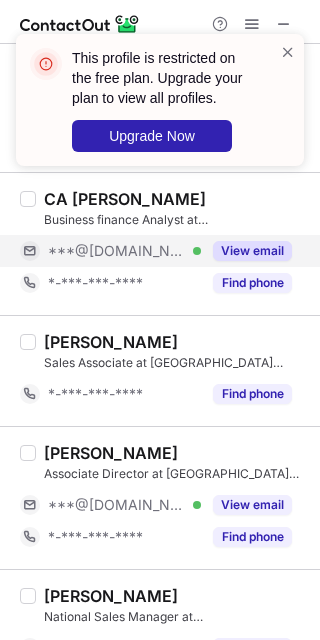 click on "View email" at bounding box center (252, 251) 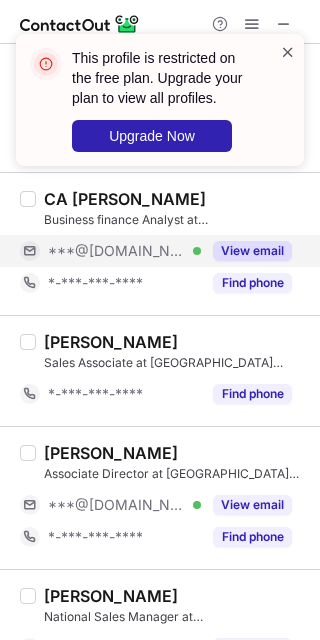 click at bounding box center (288, 52) 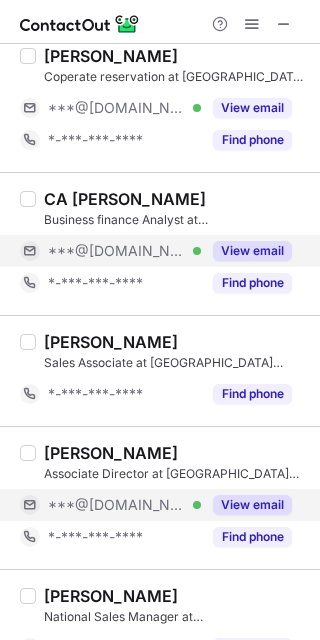 click on "View email" at bounding box center [252, 505] 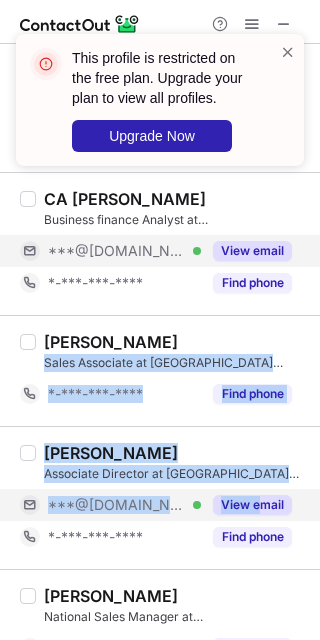drag, startPoint x: 260, startPoint y: 506, endPoint x: 250, endPoint y: 316, distance: 190.26297 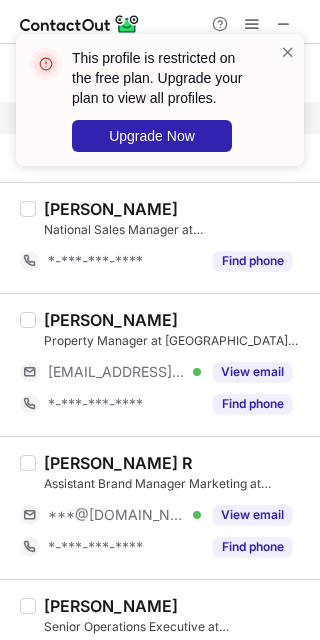 scroll, scrollTop: 1801, scrollLeft: 0, axis: vertical 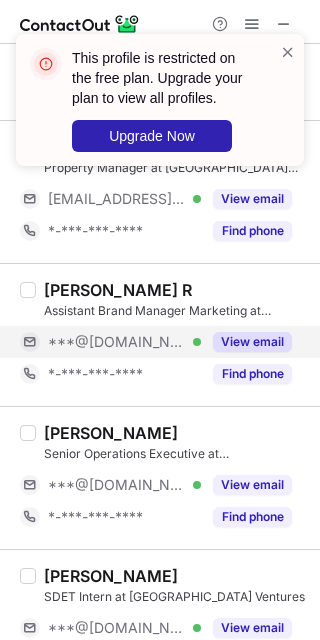 click on "View email" at bounding box center (246, 342) 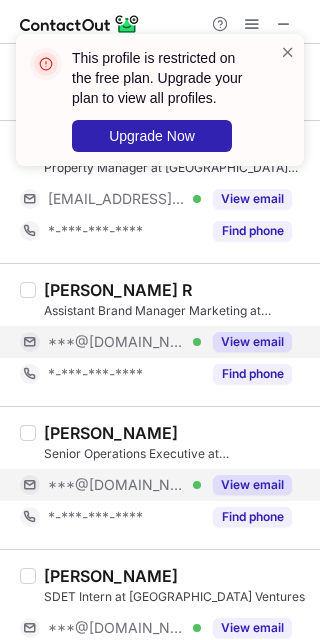 click on "View email" at bounding box center (252, 485) 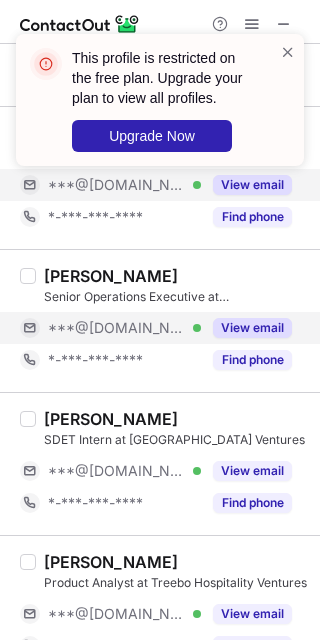 scroll, scrollTop: 1966, scrollLeft: 0, axis: vertical 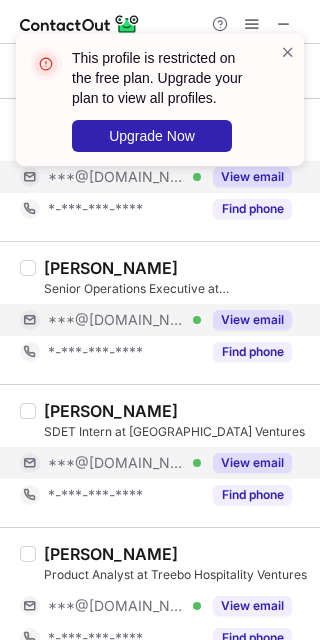 click on "View email" at bounding box center (246, 463) 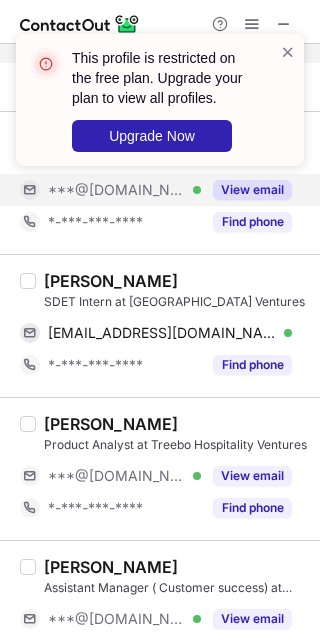 scroll, scrollTop: 2131, scrollLeft: 0, axis: vertical 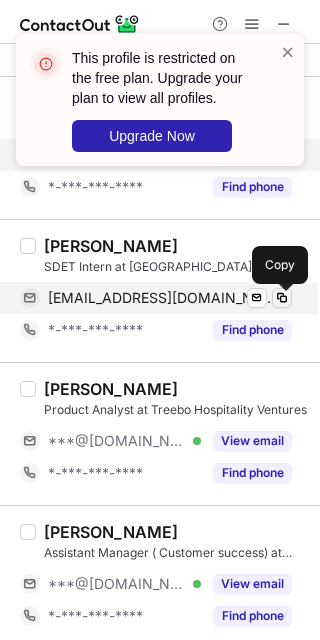click at bounding box center [282, 298] 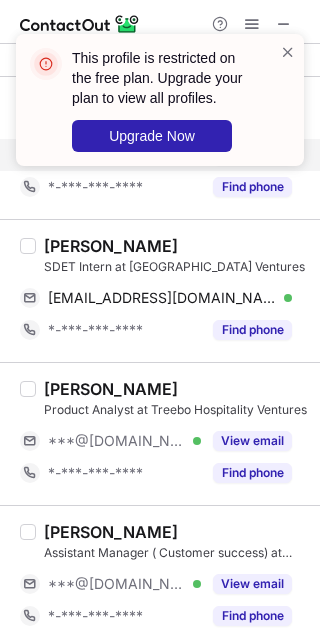 click on "[PERSON_NAME]" at bounding box center (111, 246) 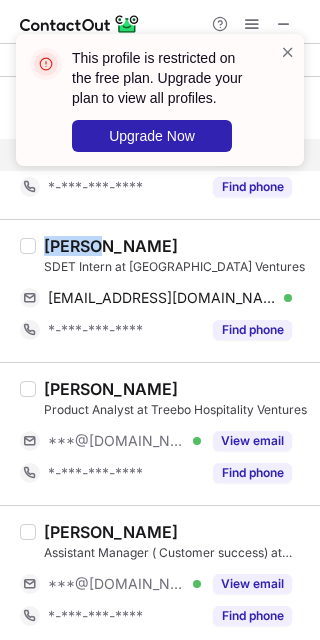 click on "[PERSON_NAME]" at bounding box center [111, 246] 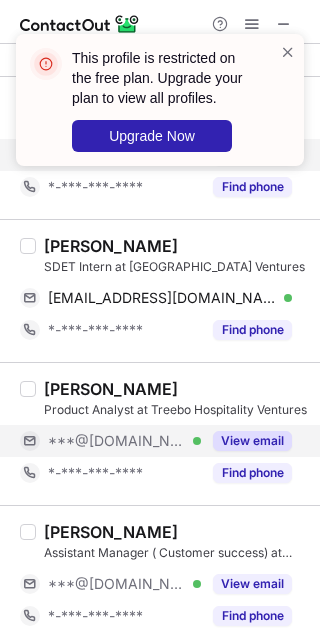 click on "***@[DOMAIN_NAME] Verified" at bounding box center (124, 441) 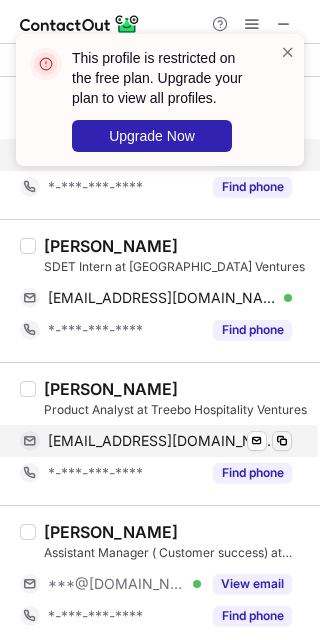 click at bounding box center (282, 441) 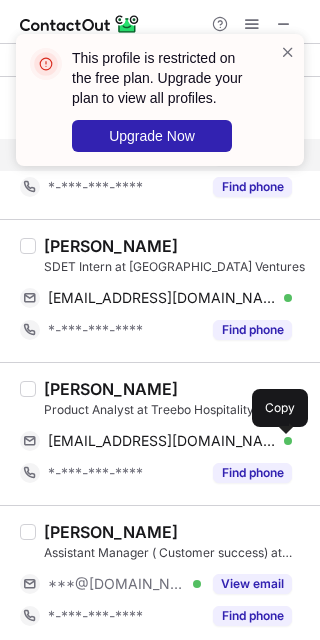 click on "[PERSON_NAME]" at bounding box center [111, 389] 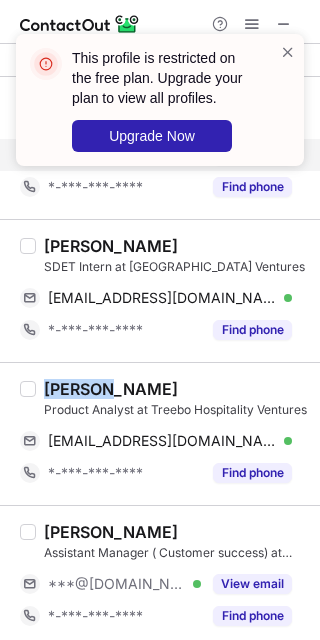 click on "[PERSON_NAME]" at bounding box center [111, 389] 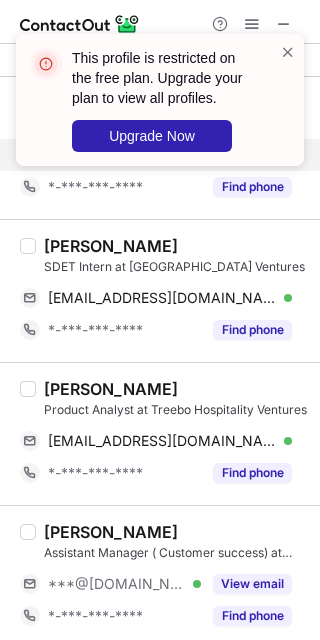 click on "[PERSON_NAME] Assistant Manager ( Customer success) at Treebo Hospitality Ventures ***@[DOMAIN_NAME] Verified View email *-***-***-**** Find phone" at bounding box center [172, 577] 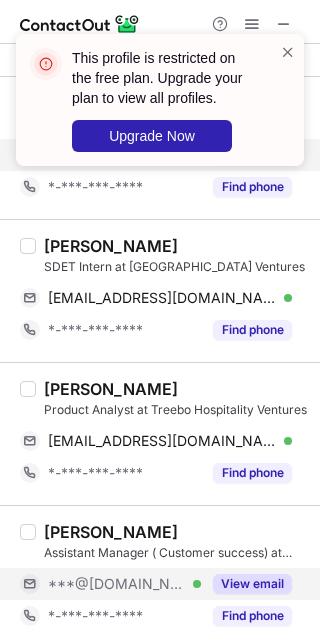 click on "View email" at bounding box center [246, 584] 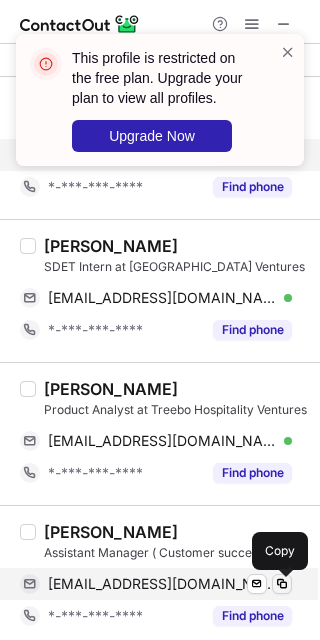 click at bounding box center (282, 584) 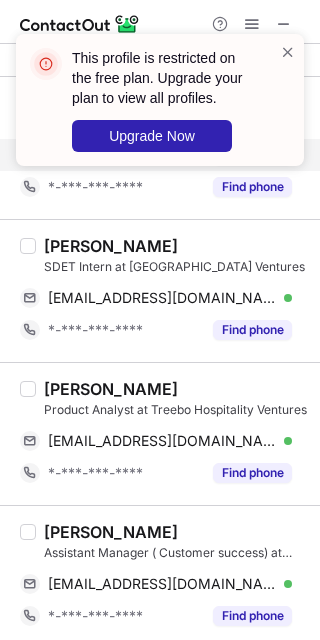 click on "[PERSON_NAME]" at bounding box center (111, 532) 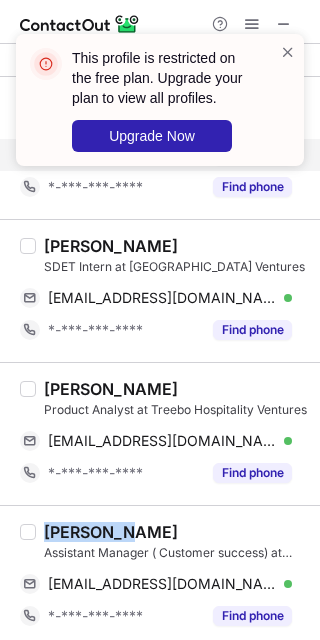 click on "[PERSON_NAME]" at bounding box center [111, 532] 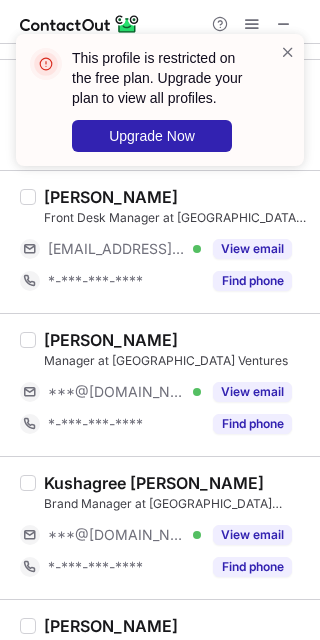 scroll, scrollTop: 2827, scrollLeft: 0, axis: vertical 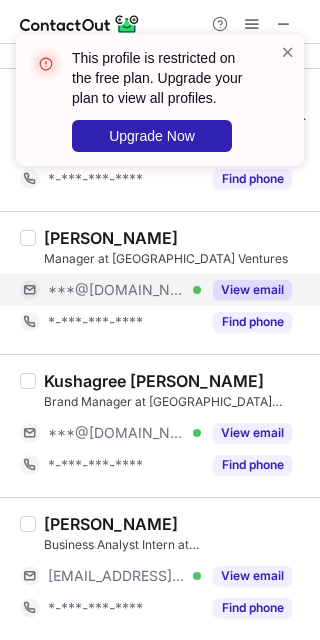 click on "View email" at bounding box center (246, 290) 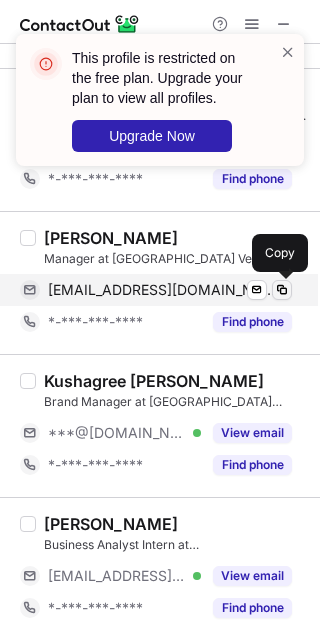 click at bounding box center [282, 290] 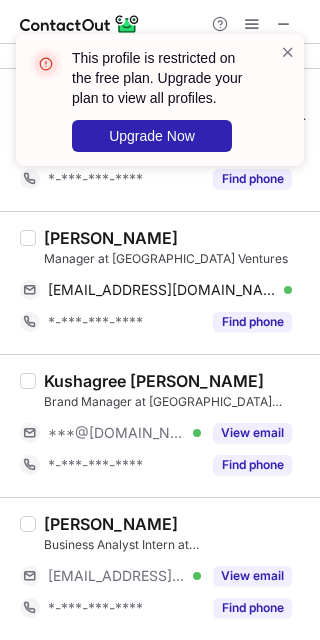 click on "[PERSON_NAME]" at bounding box center [111, 238] 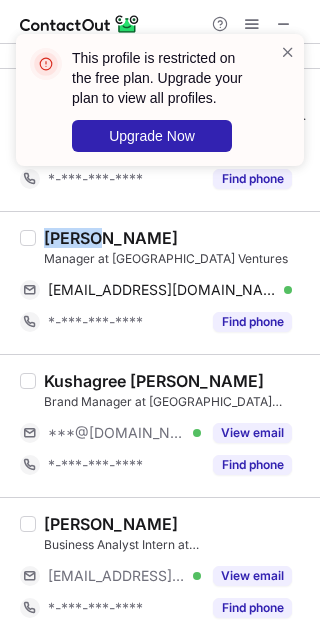 click on "[PERSON_NAME]" at bounding box center [111, 238] 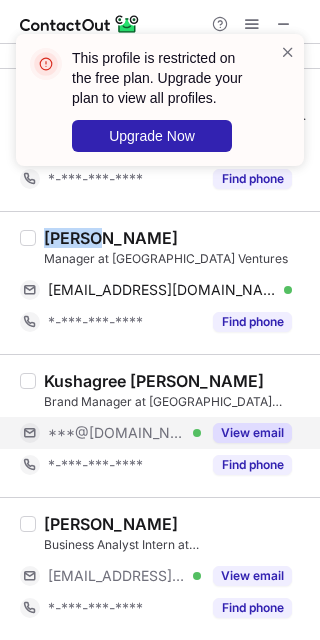 click on "View email" at bounding box center [252, 433] 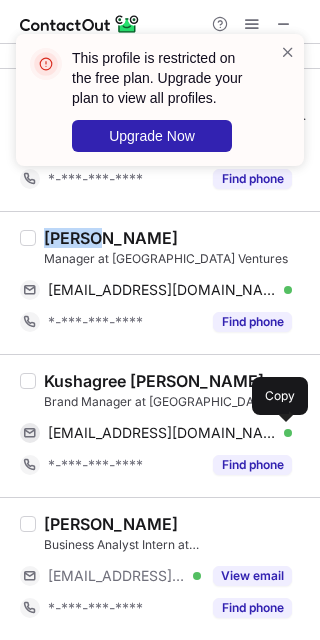 click at bounding box center (282, 433) 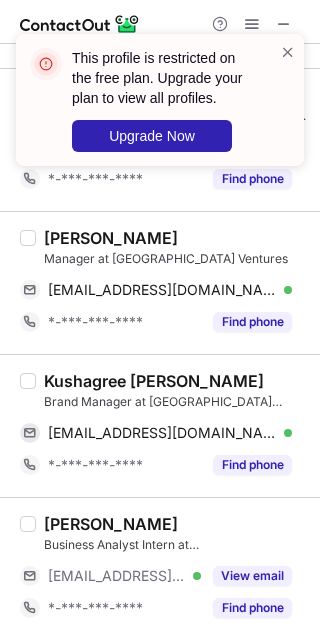 click on "Brand Manager at [GEOGRAPHIC_DATA] Ventures" at bounding box center [176, 402] 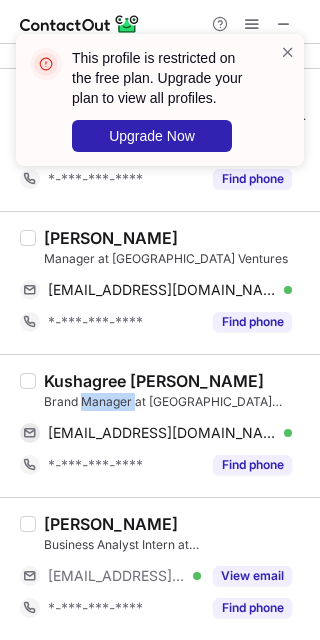 click on "Brand Manager at [GEOGRAPHIC_DATA] Ventures" at bounding box center (176, 402) 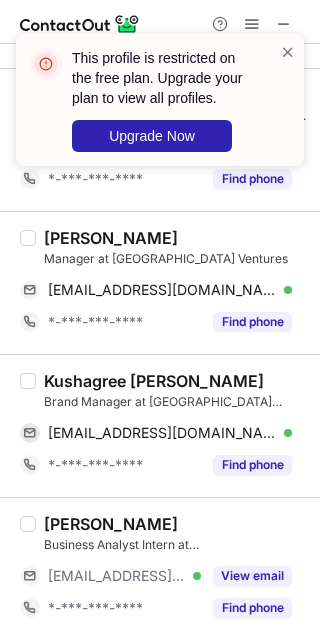 click on "Kushagree [PERSON_NAME]" at bounding box center [154, 381] 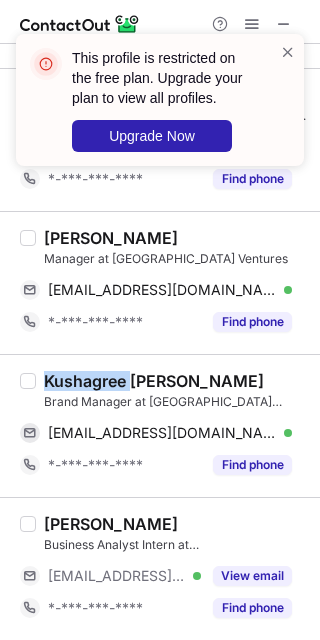 click on "Kushagree [PERSON_NAME]" at bounding box center (154, 381) 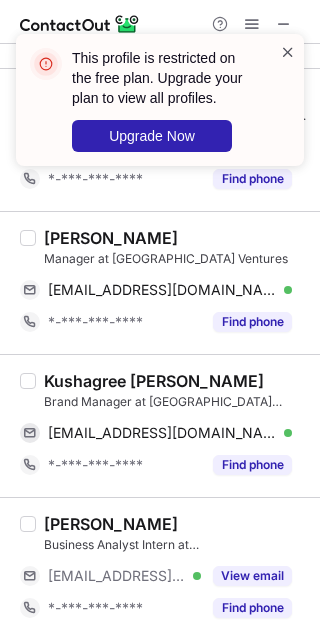 click at bounding box center [288, 52] 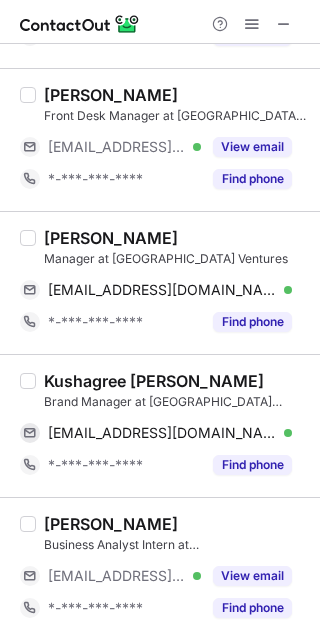 click at bounding box center [284, 24] 